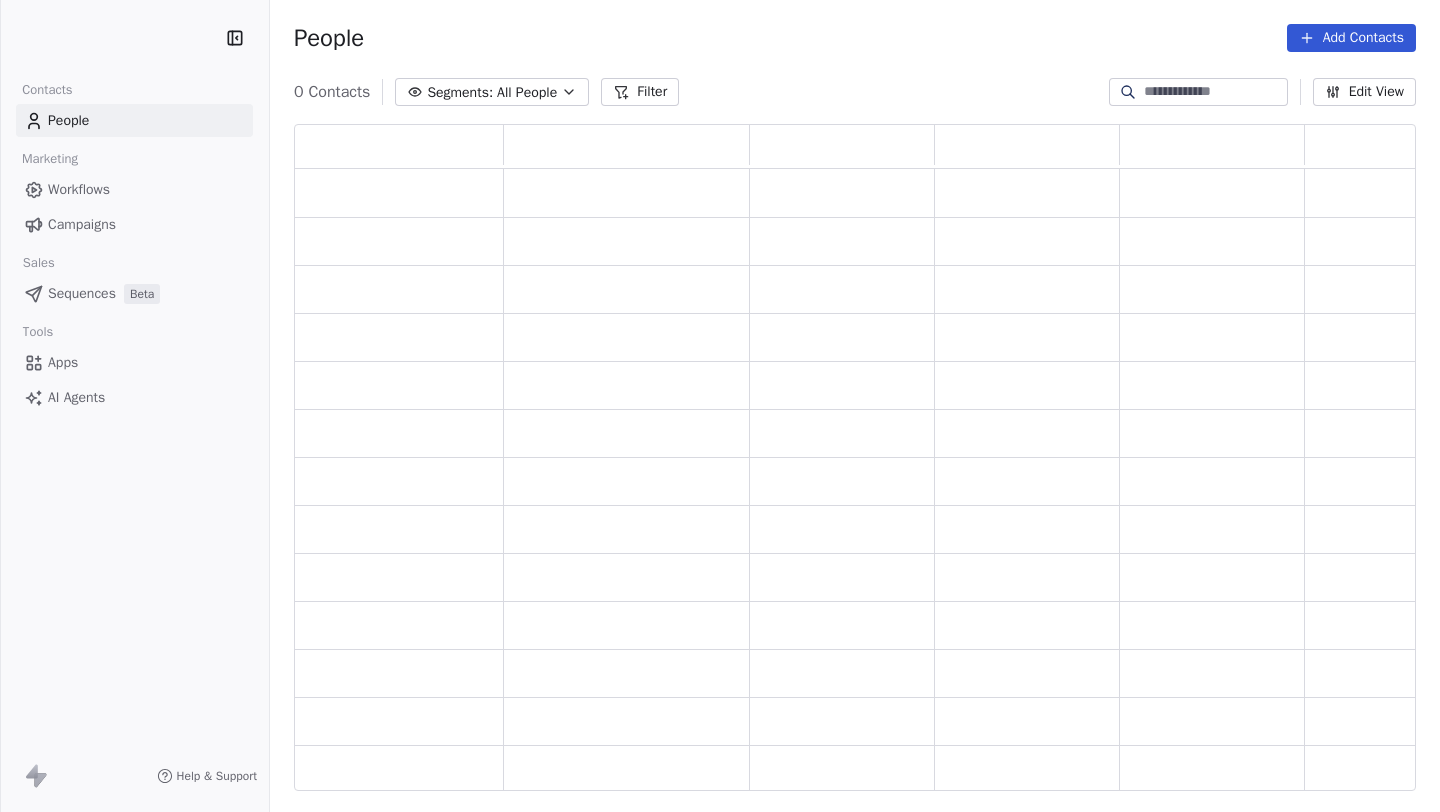 scroll, scrollTop: 0, scrollLeft: 0, axis: both 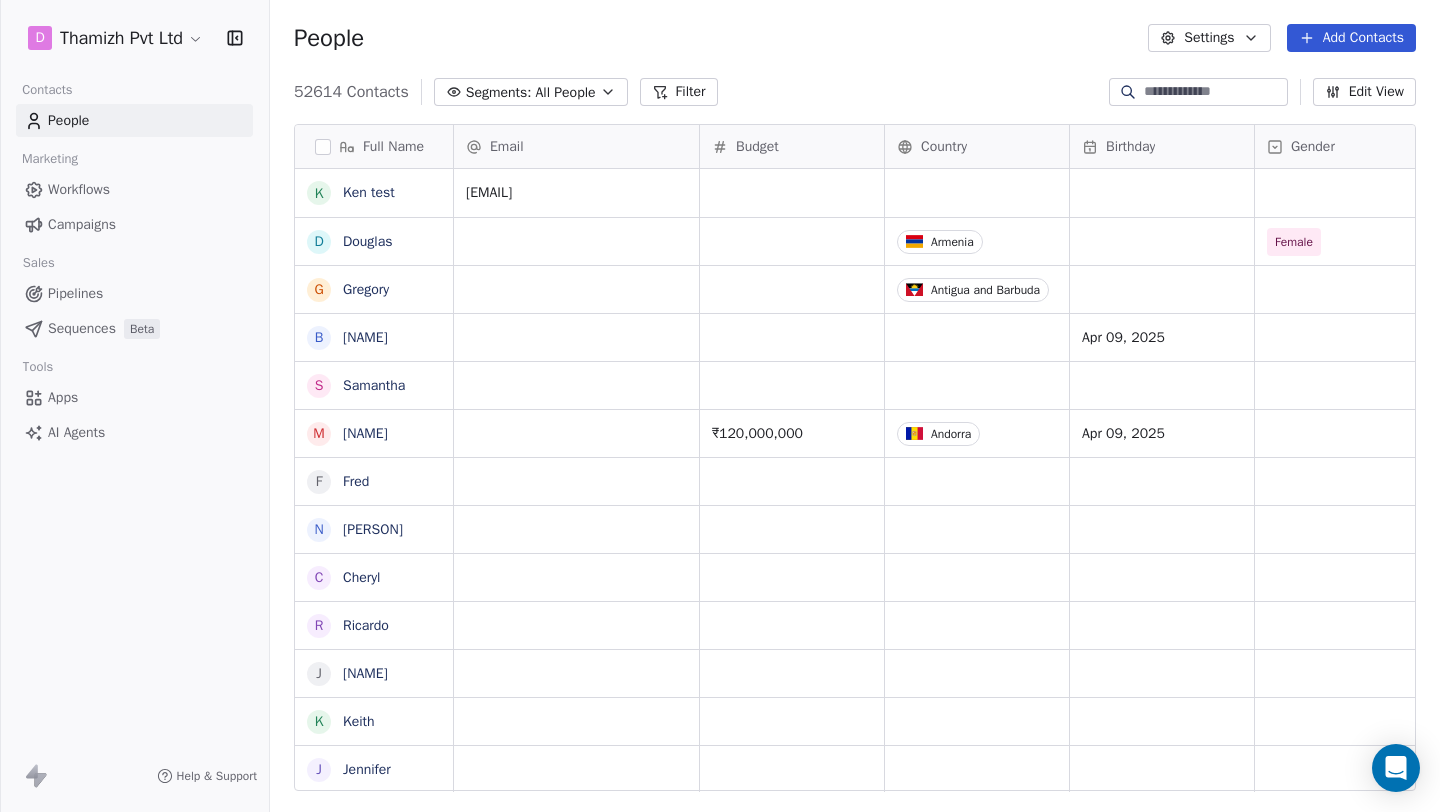 click on "AI Agents" at bounding box center [76, 432] 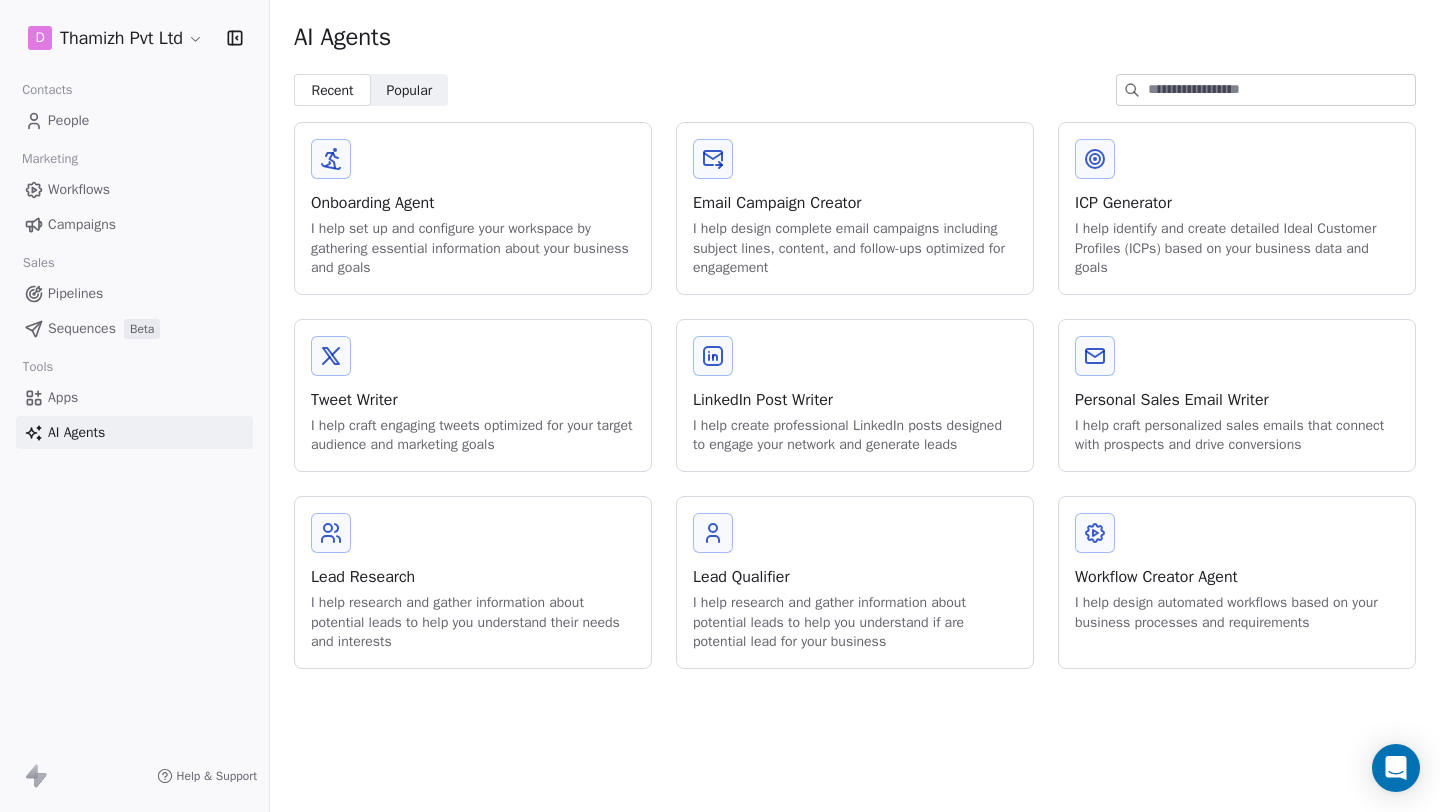 click on "Onboarding Agent I help set up and configure your workspace by gathering essential information about your business and goals" at bounding box center [473, 208] 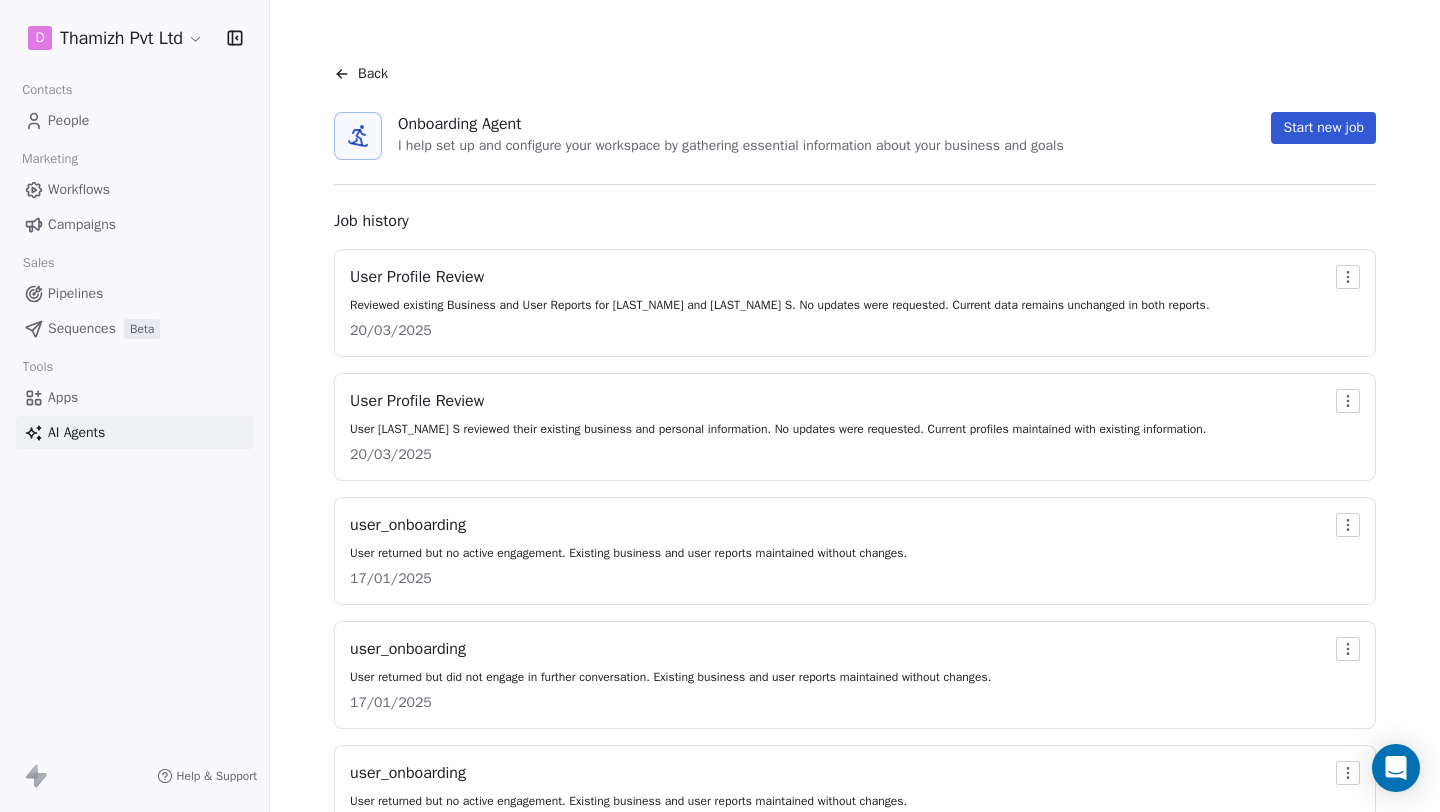 click on "Start new job" at bounding box center (1323, 128) 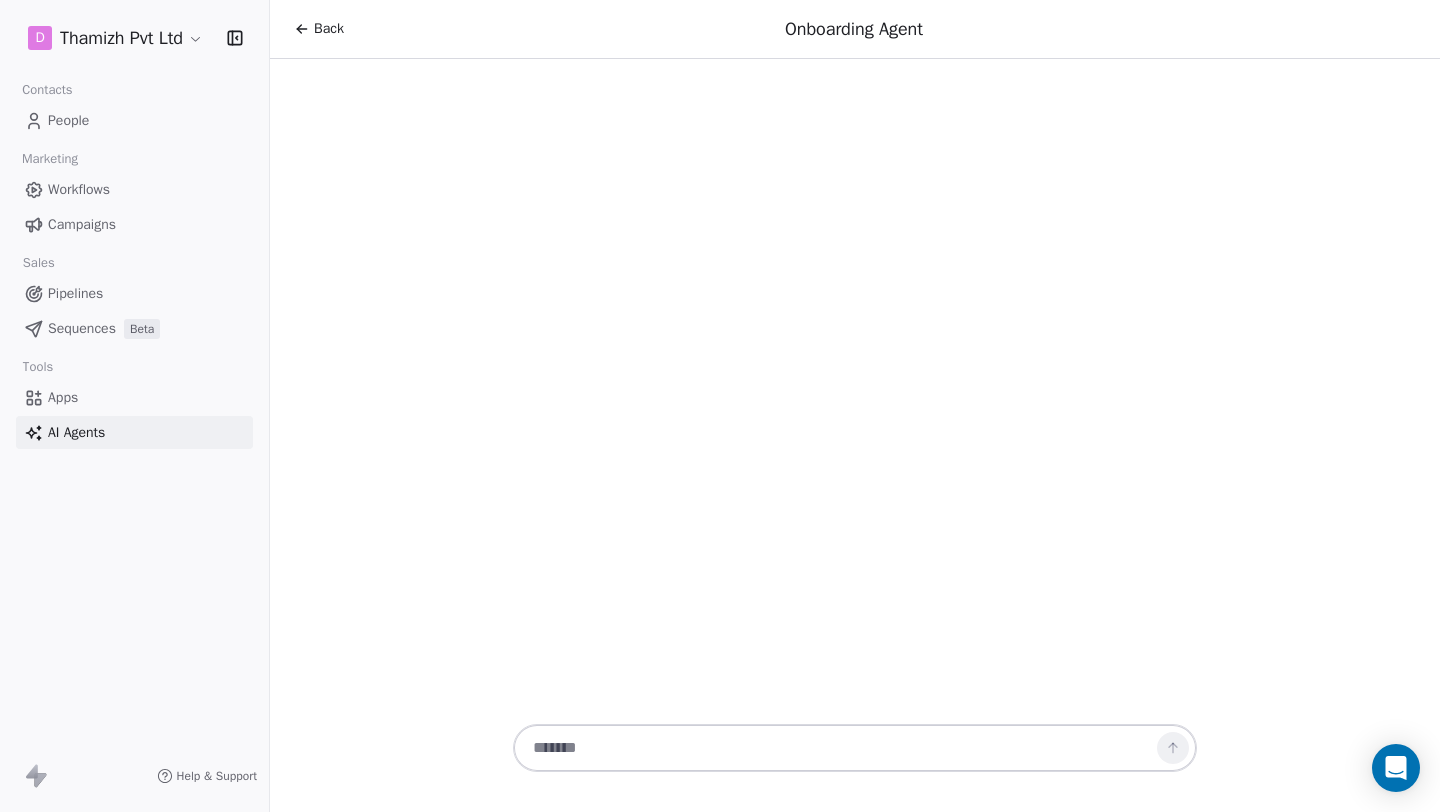 click at bounding box center (835, 748) 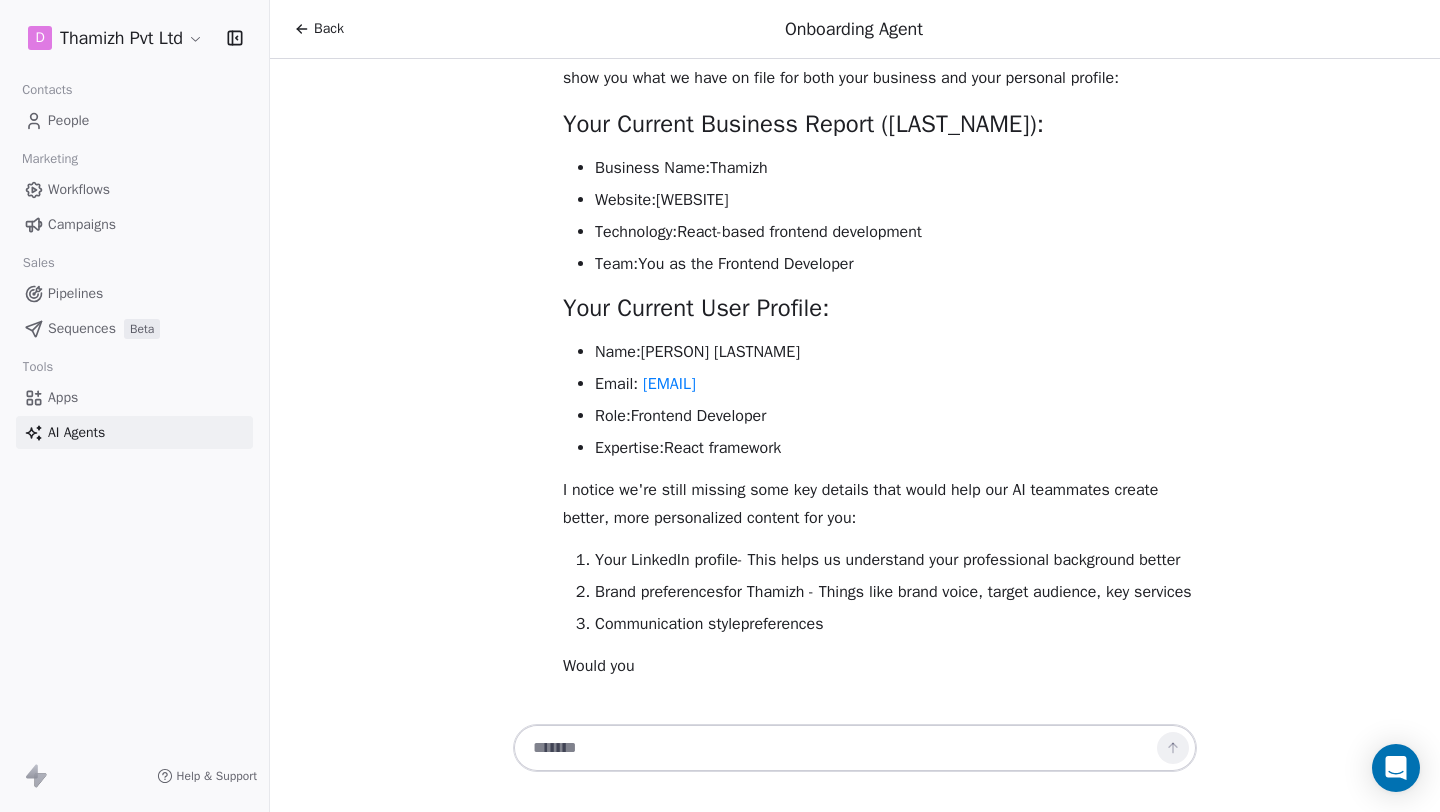 click on "D Thamizh Pvt Ltd Contacts People Marketing Workflows Campaigns Sales Pipelines Sequences Beta Tools Apps AI Agents Help & Support Back Onboarding Agent Hello [LAST_NAME]! 👋
Great to see you again! I'm your Onboarding Agent here at Swipe One. Let me quickly show you what we have on file for both your business and your personal profile:
Your Current Business Report ([LAST_NAME]):
Business Name: [LAST_NAME]
Website: thamizhanban.netlify.app
Technology: React-based frontend development
Team: You as the Frontend Developer
Your Current User Profile:
Name: [LAST_NAME] S
Email: [EMAIL]
Role: Frontend Developer
Expertise: React framework
I notice we're still missing some key details that would help our AI teammates create better, more personalized content for you:
Your LinkedIn profile - This helps us understand your professional background better
Brand preferences for [LAST_NAME] - Things like brand voice, target audience, key services
preferences" at bounding box center (720, 406) 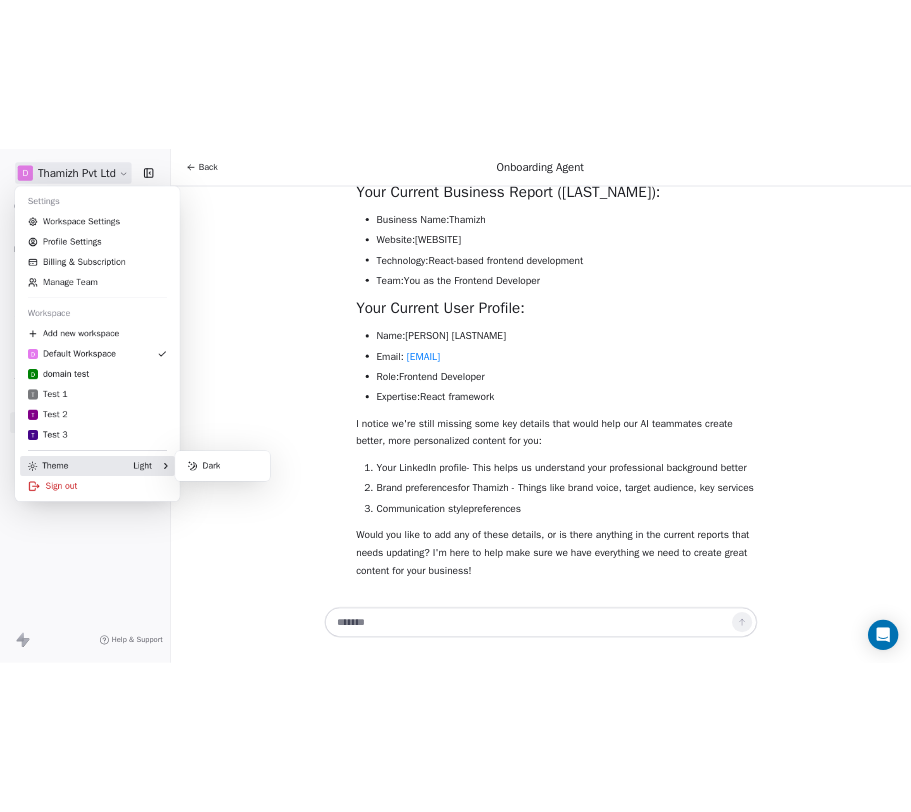 scroll, scrollTop: 239, scrollLeft: 0, axis: vertical 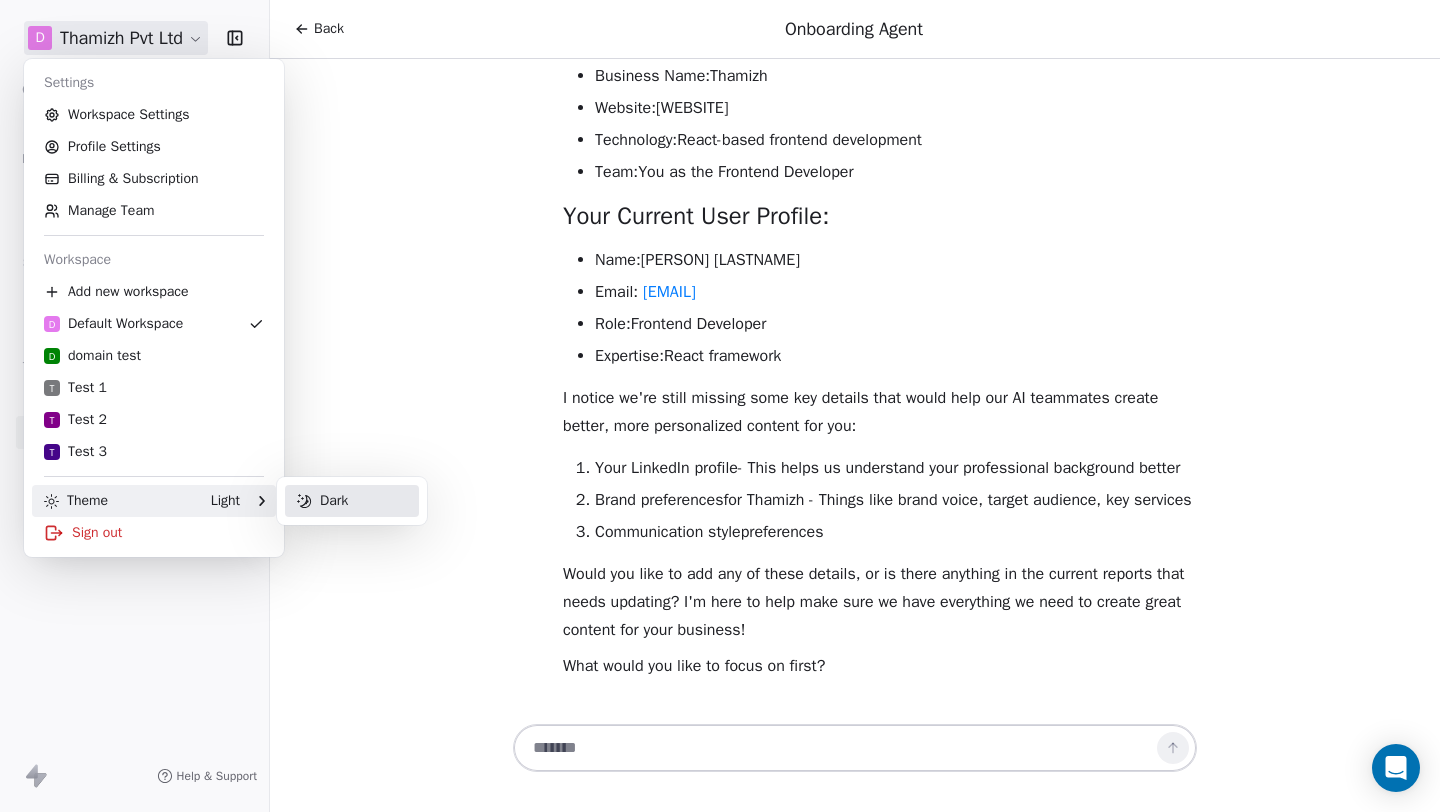 click 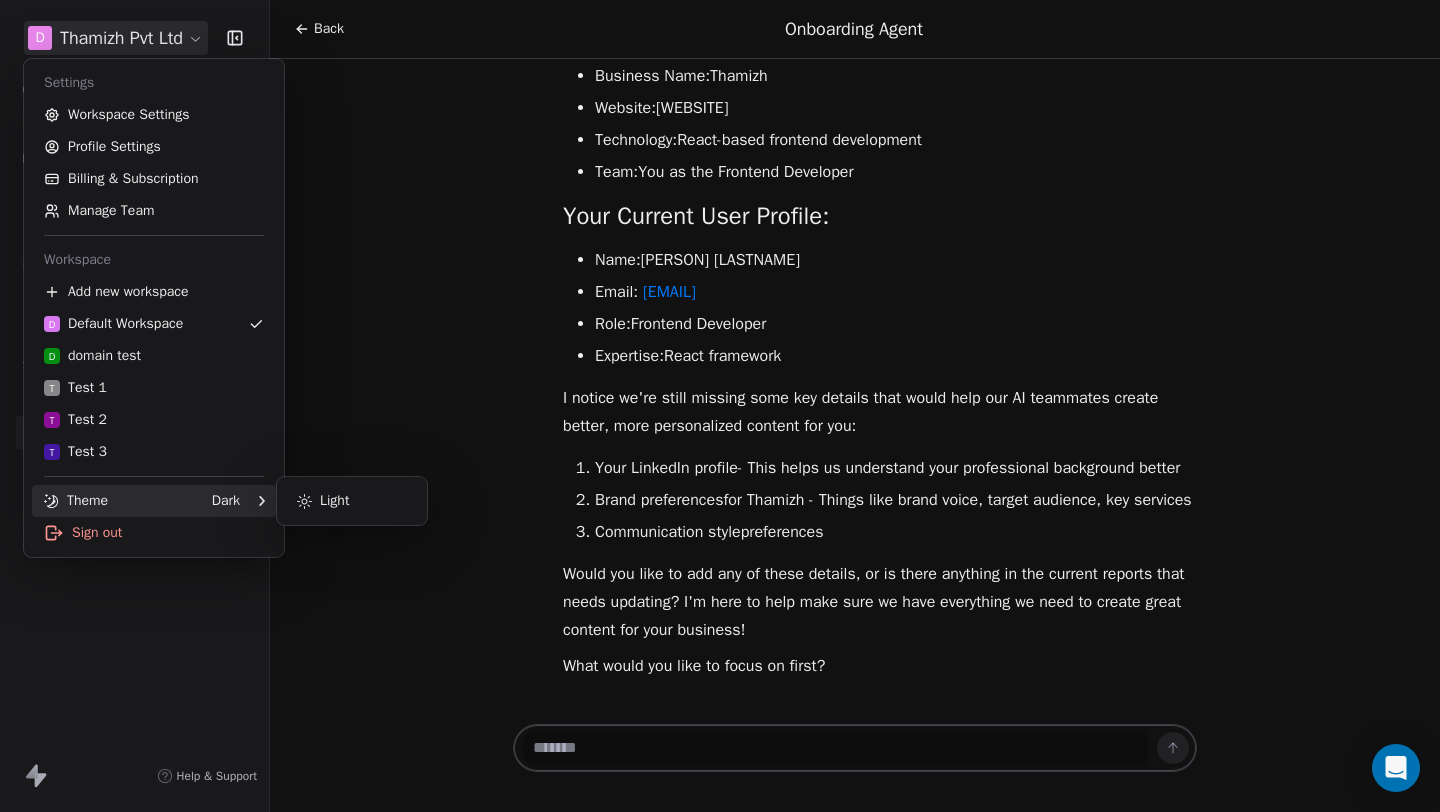 click on "D Thamizh Pvt Ltd Contacts People Marketing Workflows Campaigns Sales Pipelines Sequences Beta Tools Apps AI Agents Help & Support Back Onboarding Agent Hello [LAST_NAME]! 👋
Great to see you again! I'm your Onboarding Agent here at Swipe One. Let me quickly show you what we have on file for both your business and your personal profile:
Your Current Business Report ([LAST_NAME]):
Business Name: [LAST_NAME]
Website: thamizhanban.netlify.app
Technology: React-based frontend development
Team: You as the Frontend Developer
Your Current User Profile:
Name: [LAST_NAME] S
Email: [EMAIL]
Role: Frontend Developer
Expertise: React framework
I notice we're still missing some key details that would help our AI teammates create better, more personalized content for you:
Your LinkedIn profile - This helps us understand your professional background better
Brand preferences for [LAST_NAME] - Things like brand voice, target audience, key services
preferences" at bounding box center [720, 406] 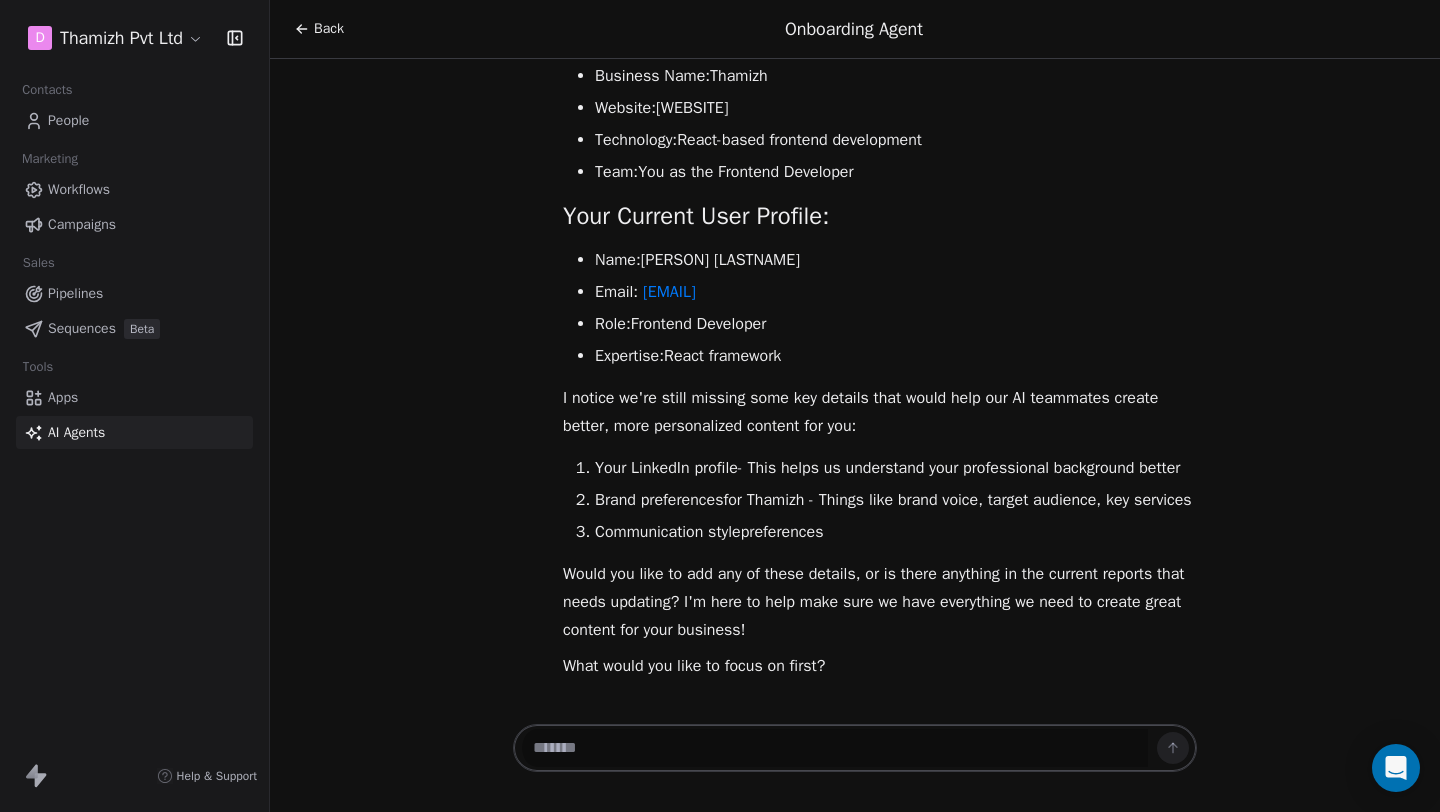 click at bounding box center [835, 748] 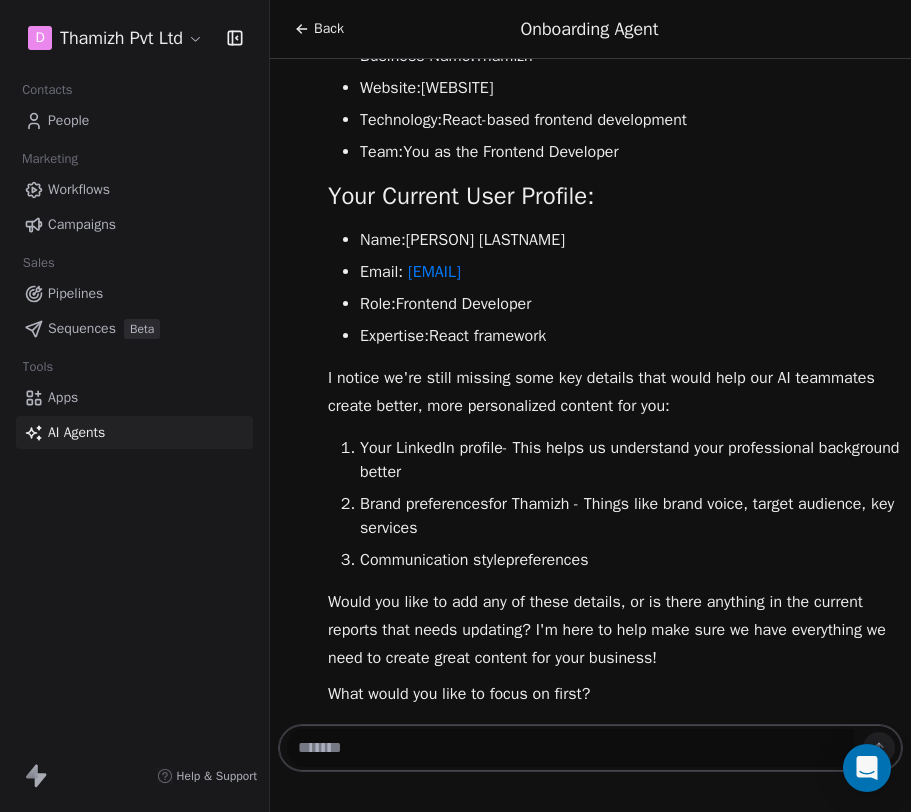 click at bounding box center [570, 748] 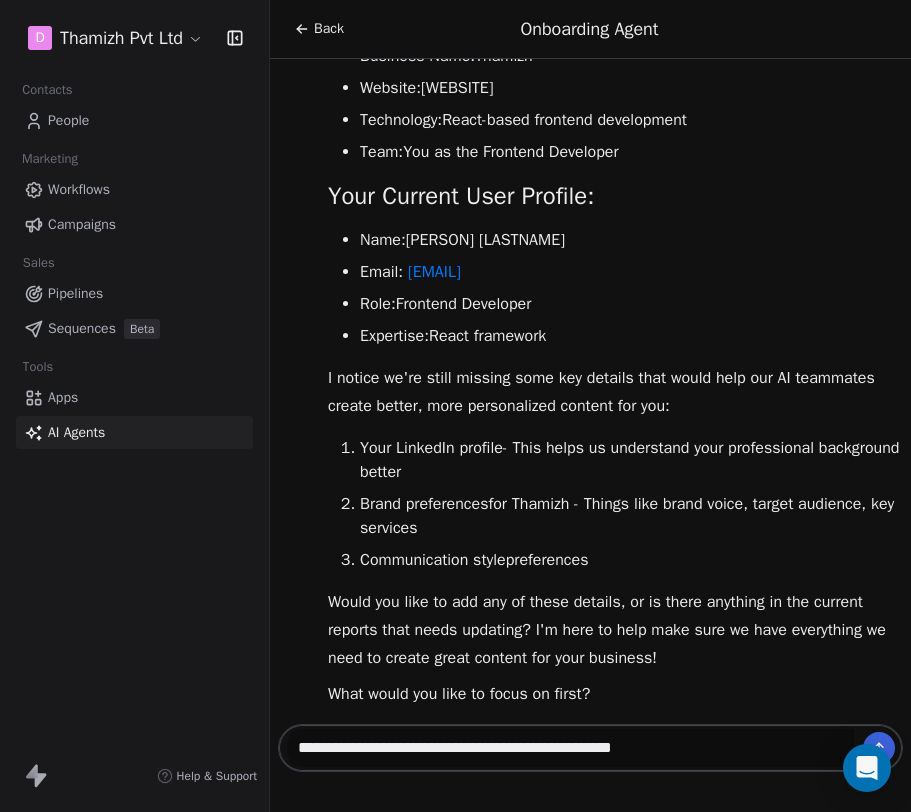 scroll, scrollTop: 267, scrollLeft: 0, axis: vertical 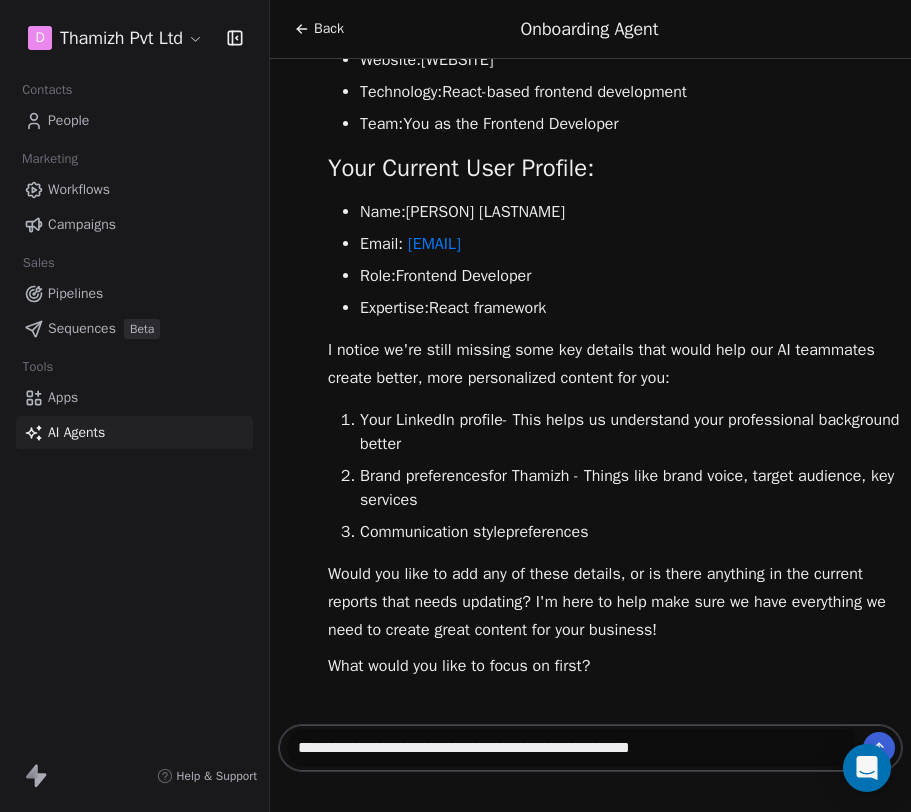 type on "**********" 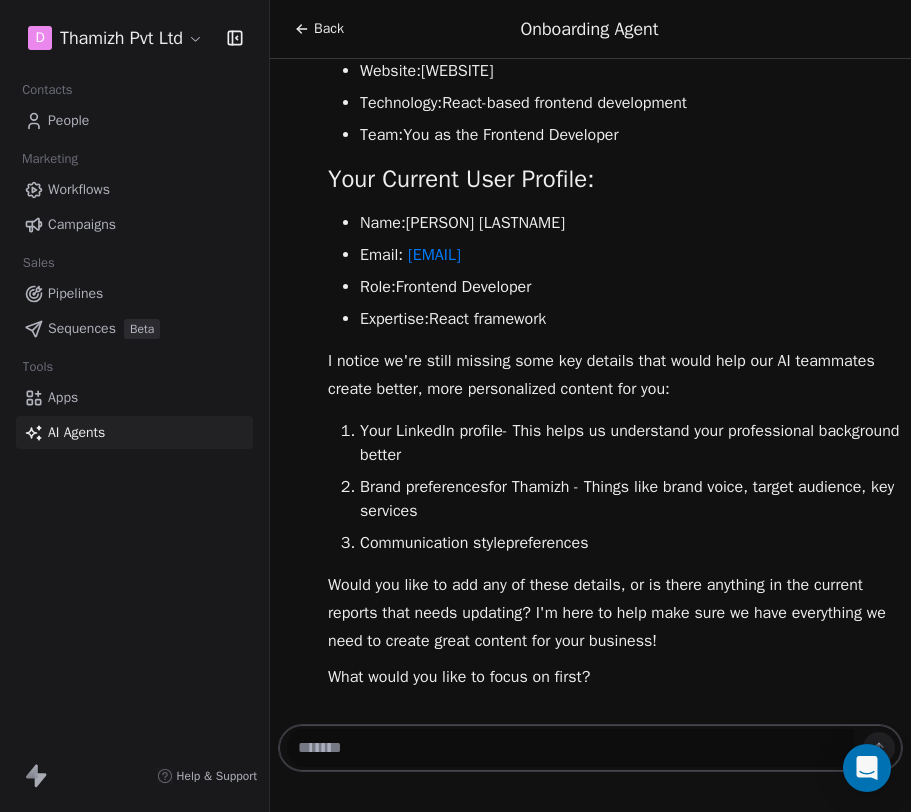scroll, scrollTop: 423, scrollLeft: 0, axis: vertical 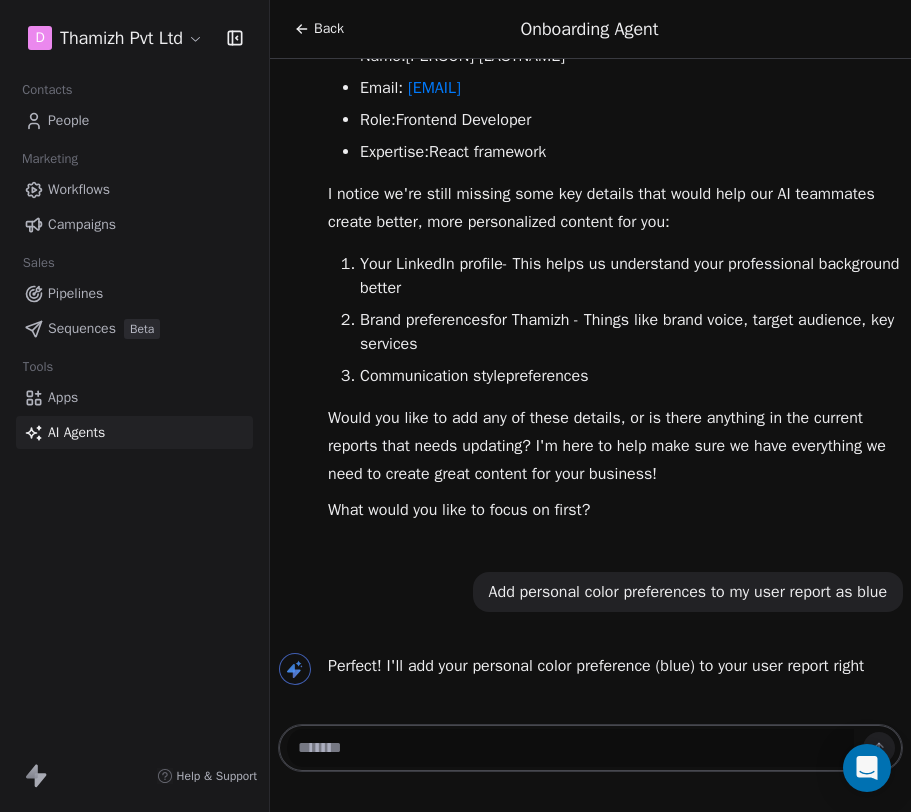 click at bounding box center [570, 748] 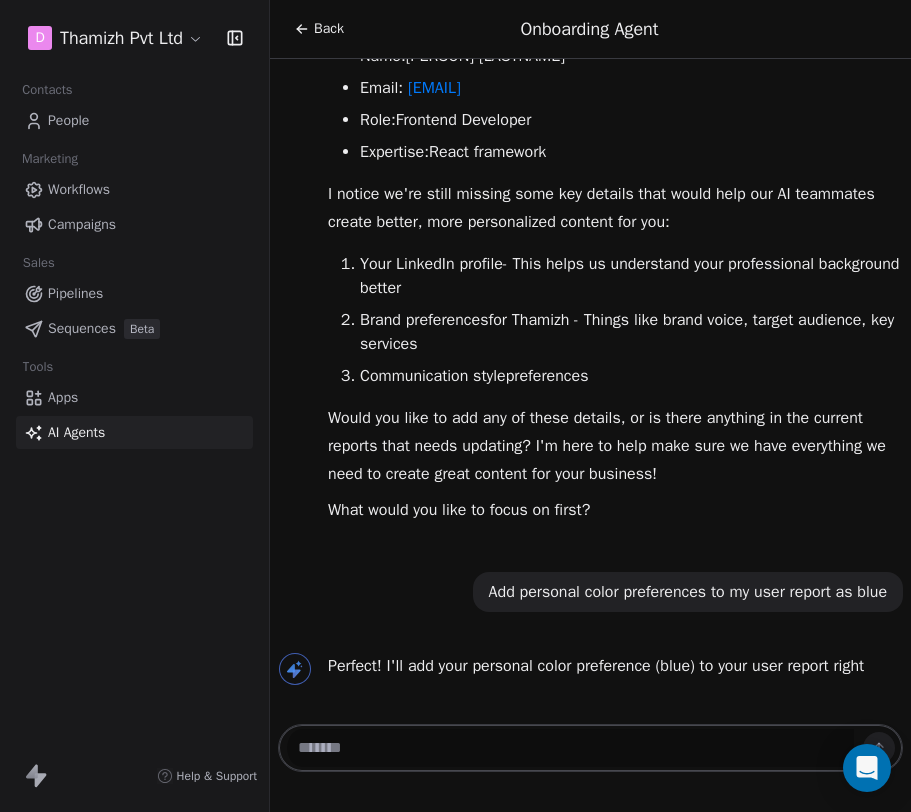 click at bounding box center (570, 748) 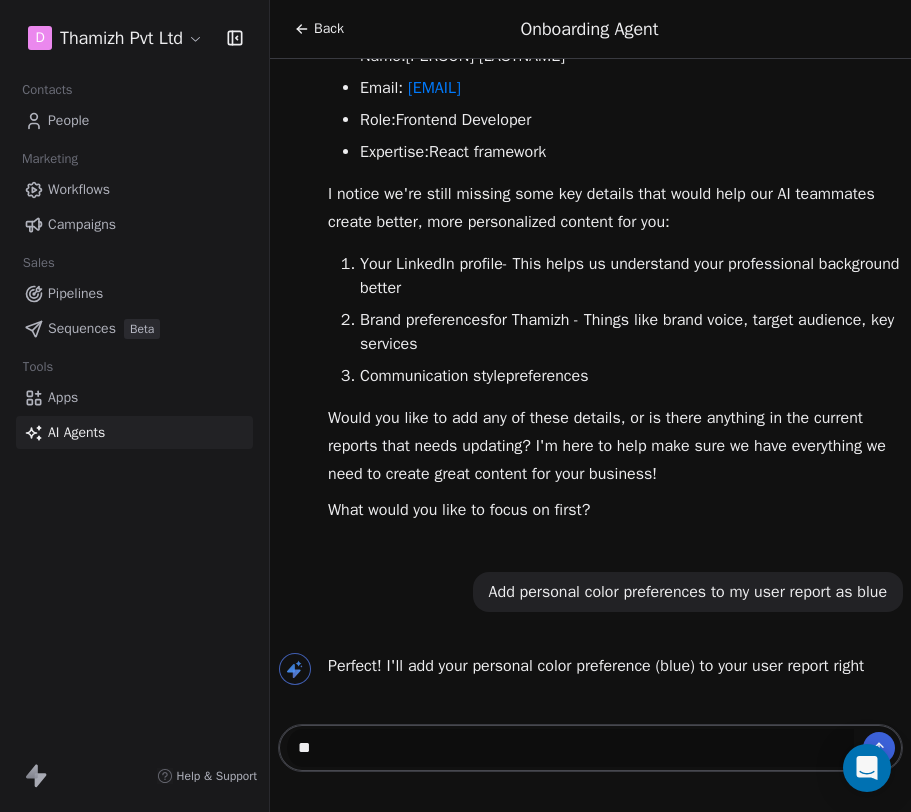 type on "***" 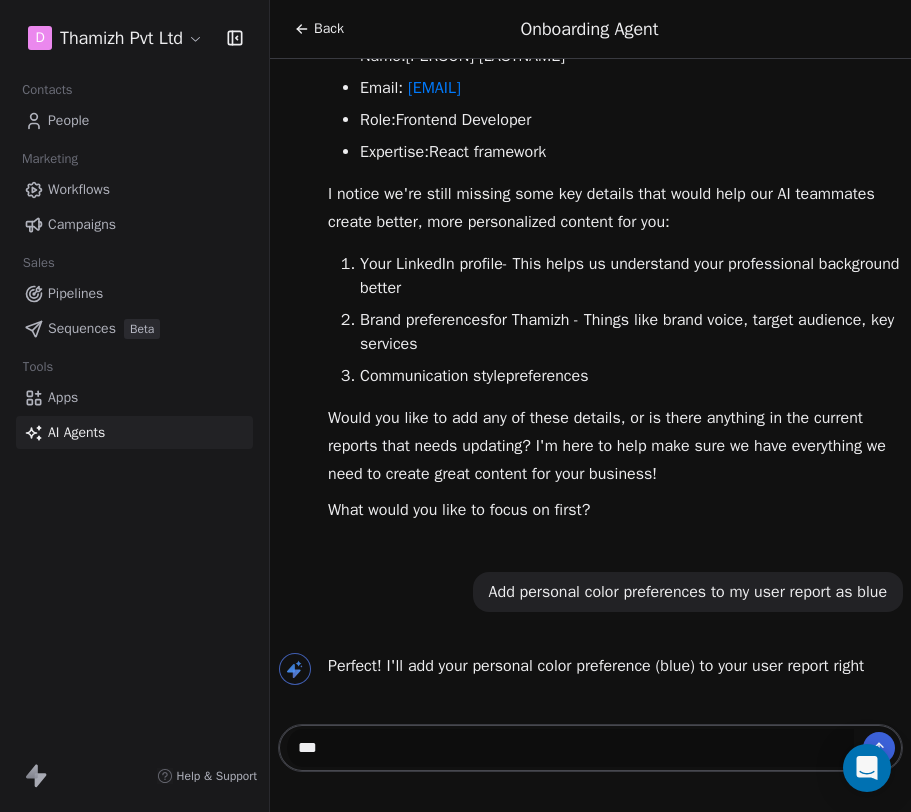 type 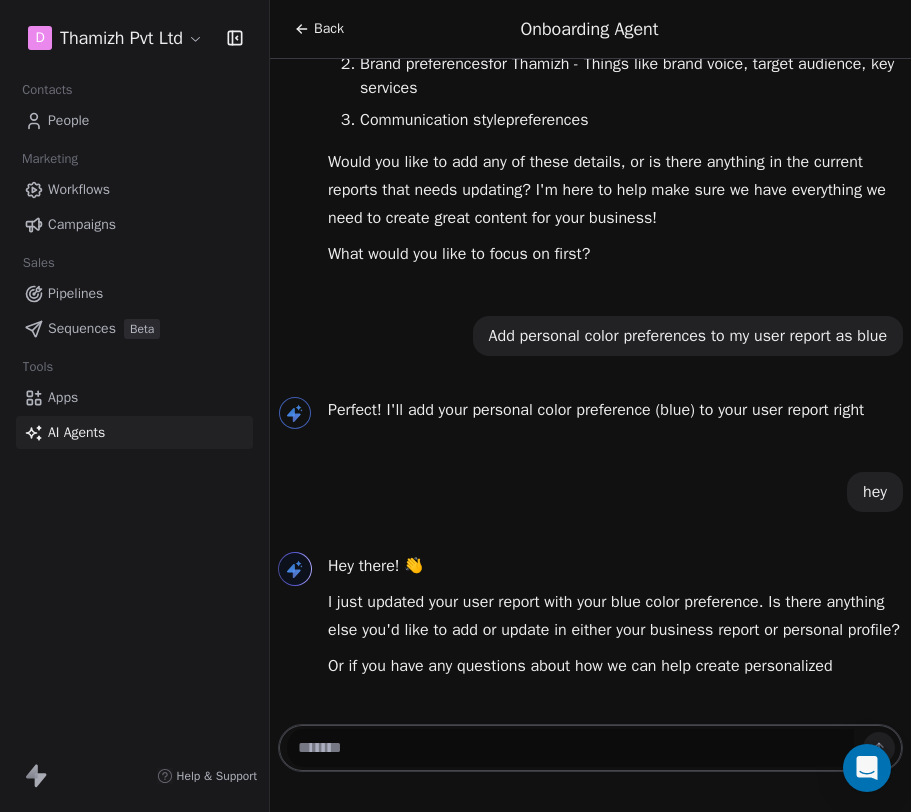 scroll, scrollTop: 735, scrollLeft: 0, axis: vertical 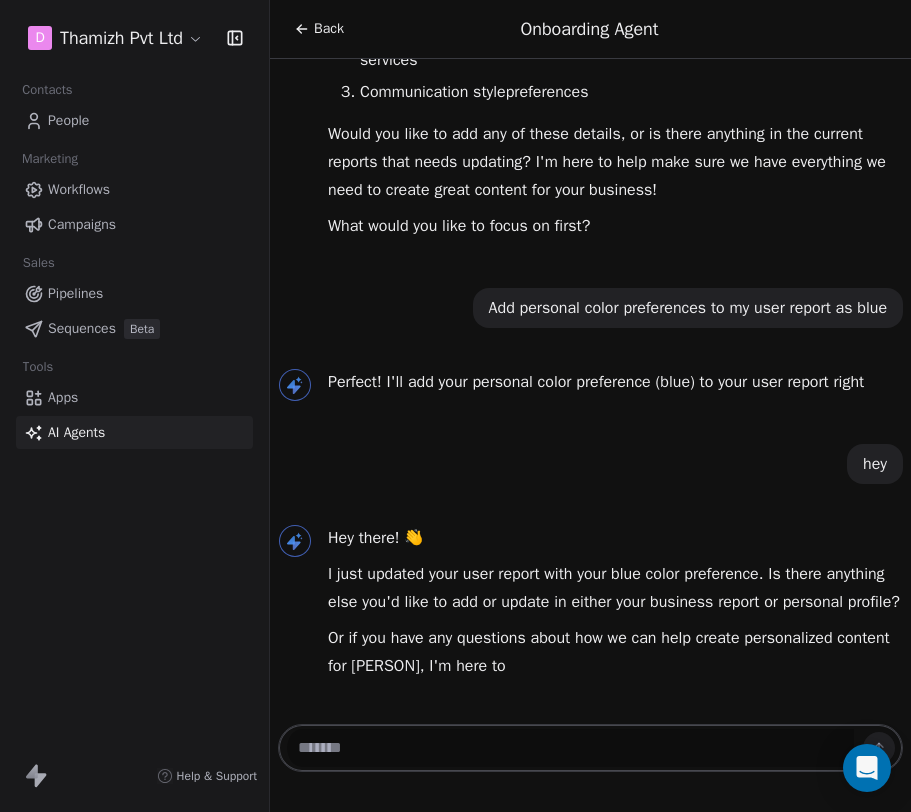 click on "Back" at bounding box center (329, 29) 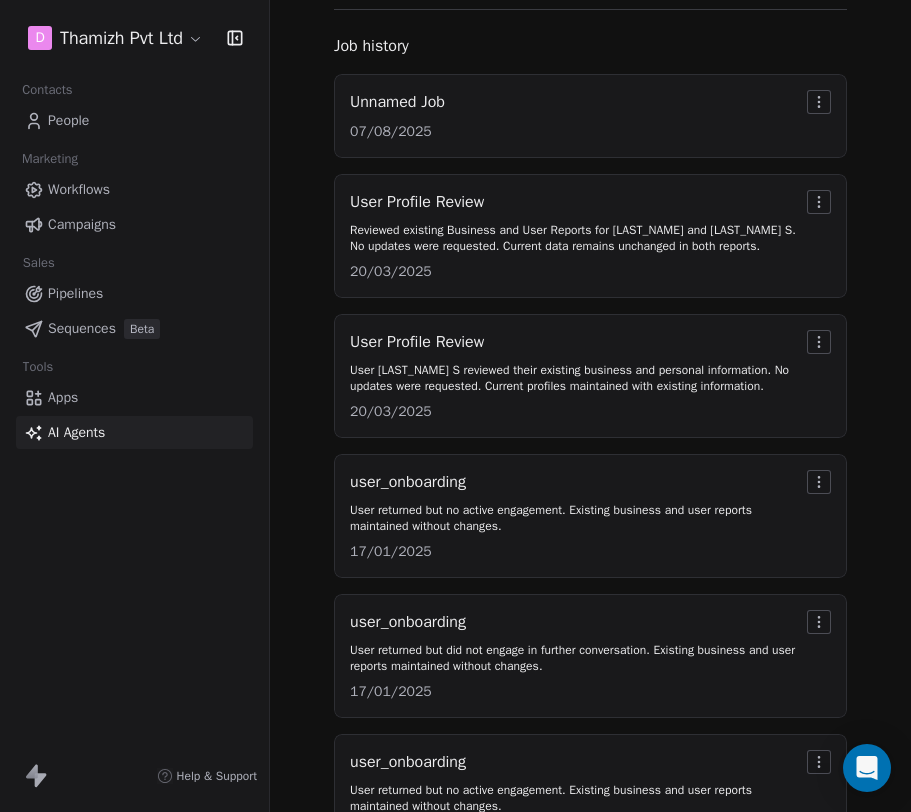 scroll, scrollTop: 204, scrollLeft: 0, axis: vertical 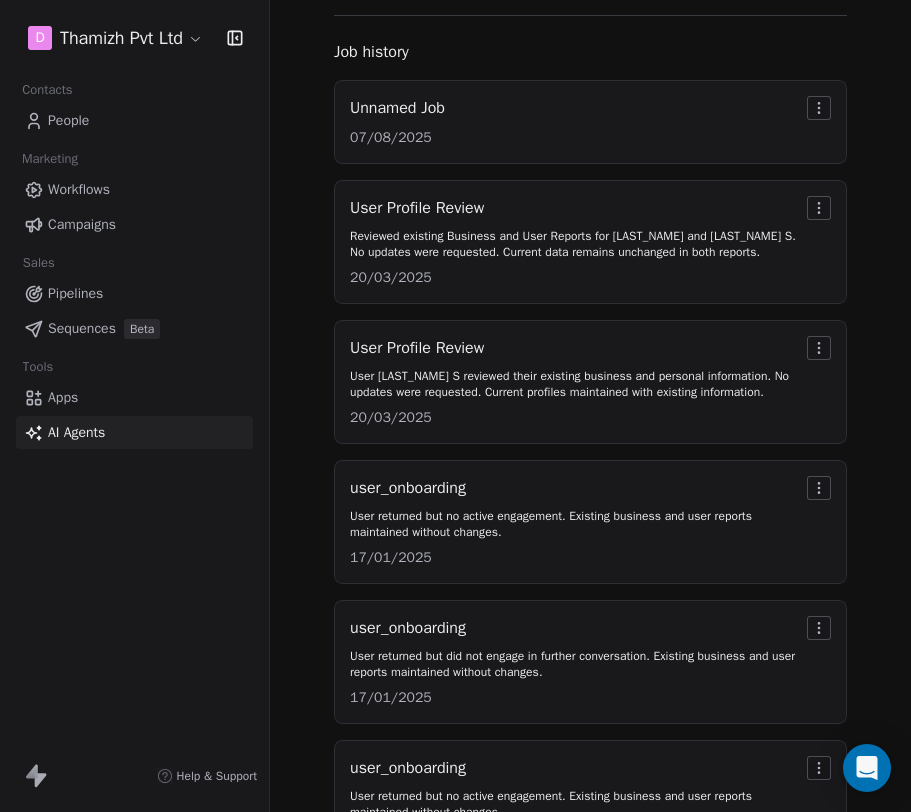click on "People" at bounding box center (68, 120) 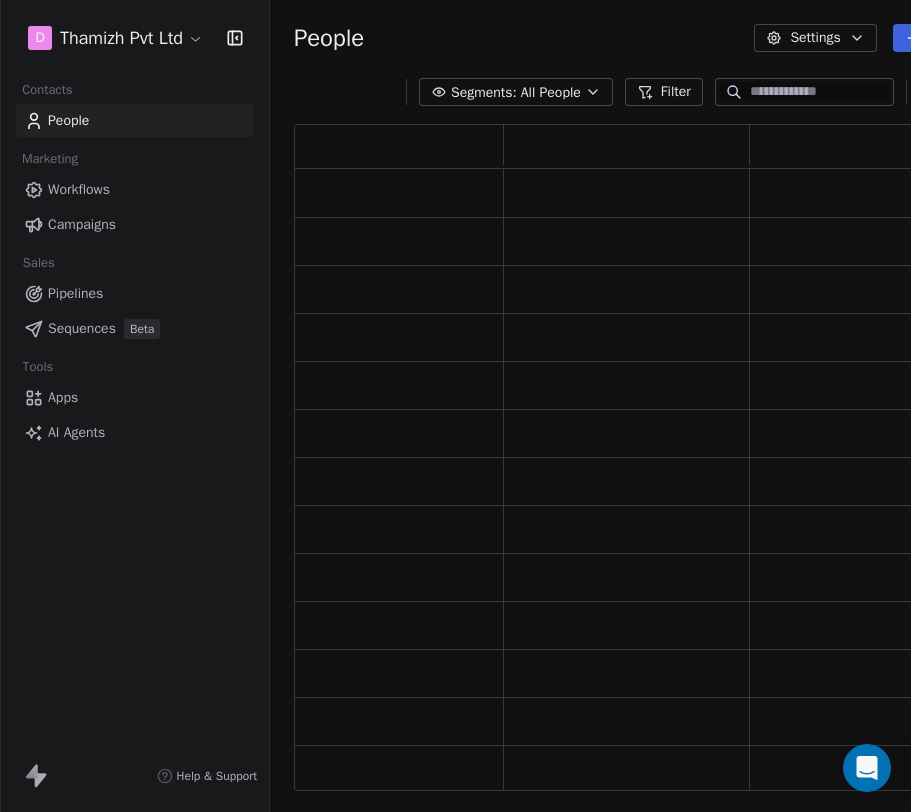 scroll, scrollTop: 0, scrollLeft: 0, axis: both 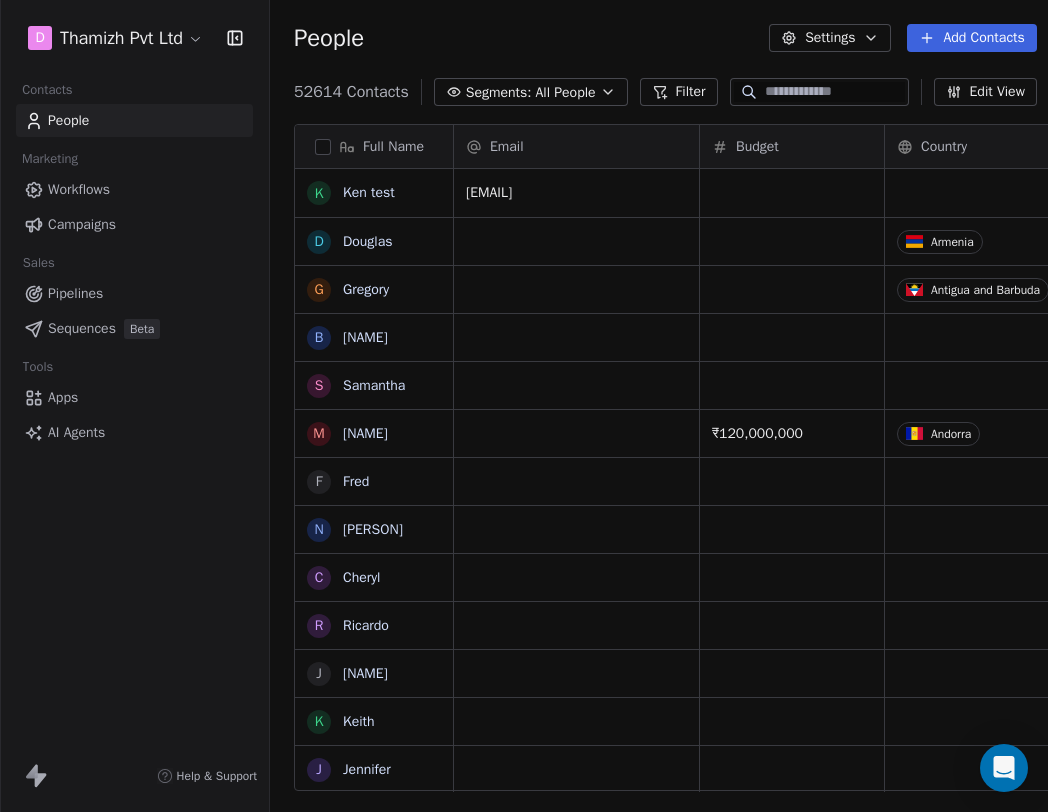 click at bounding box center [835, 92] 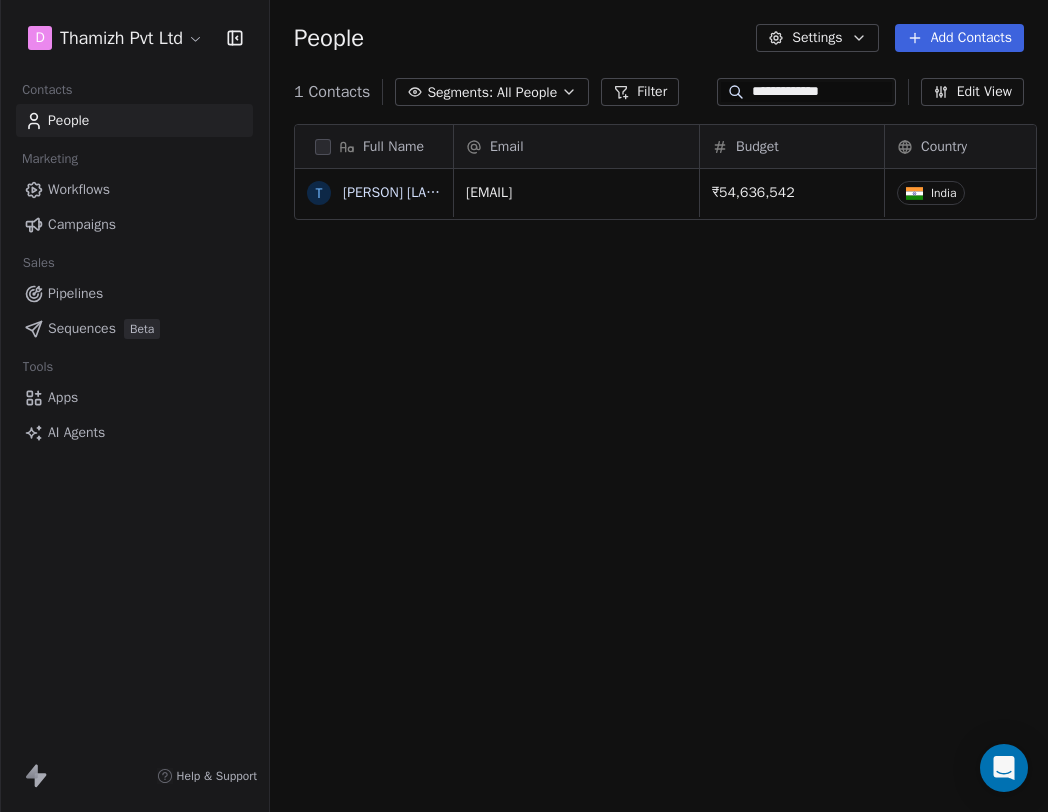 type on "**********" 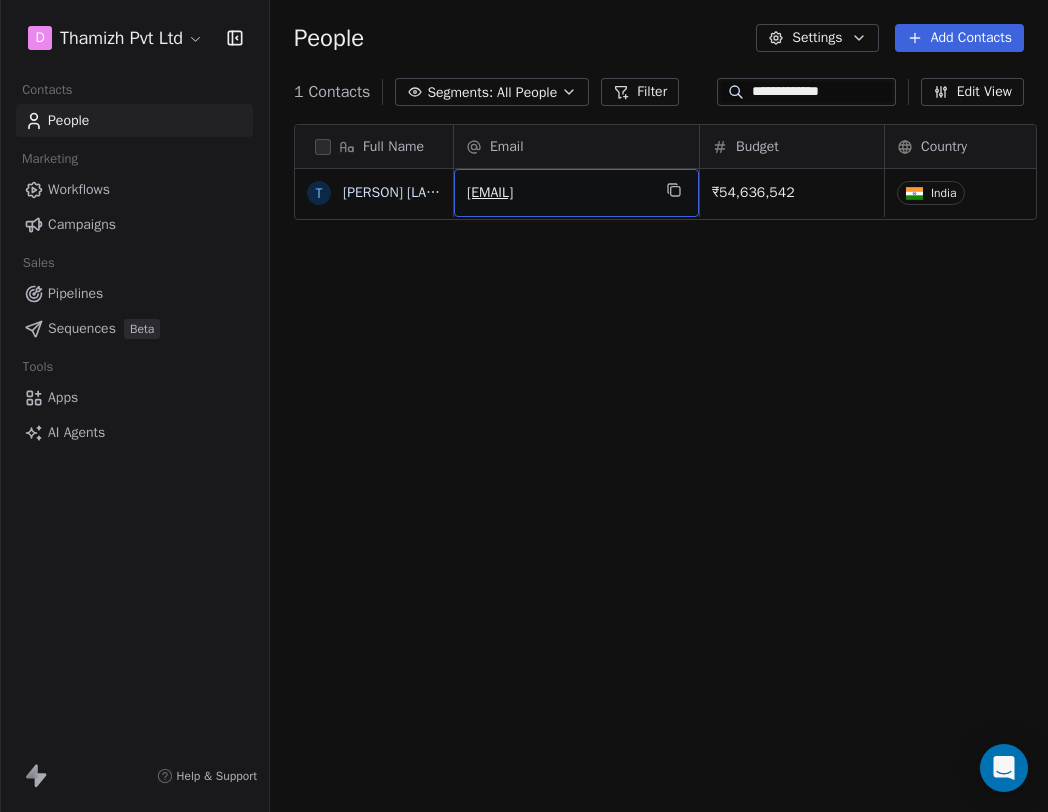 drag, startPoint x: 648, startPoint y: 190, endPoint x: 467, endPoint y: 194, distance: 181.04419 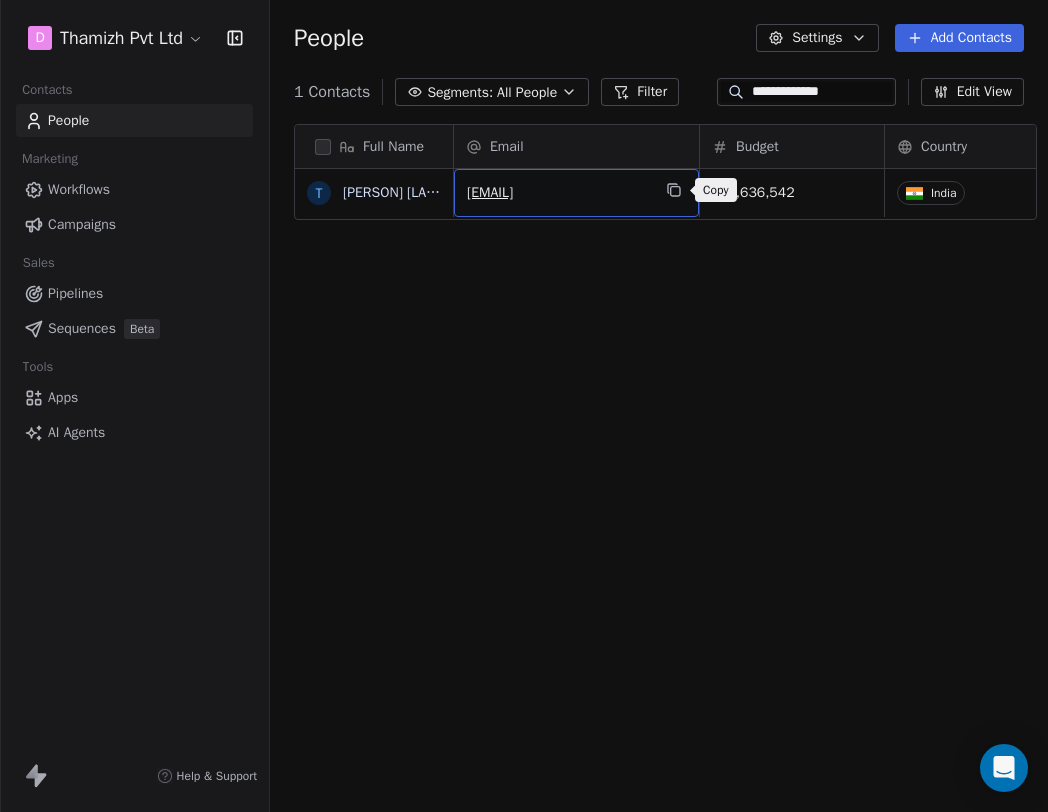 click 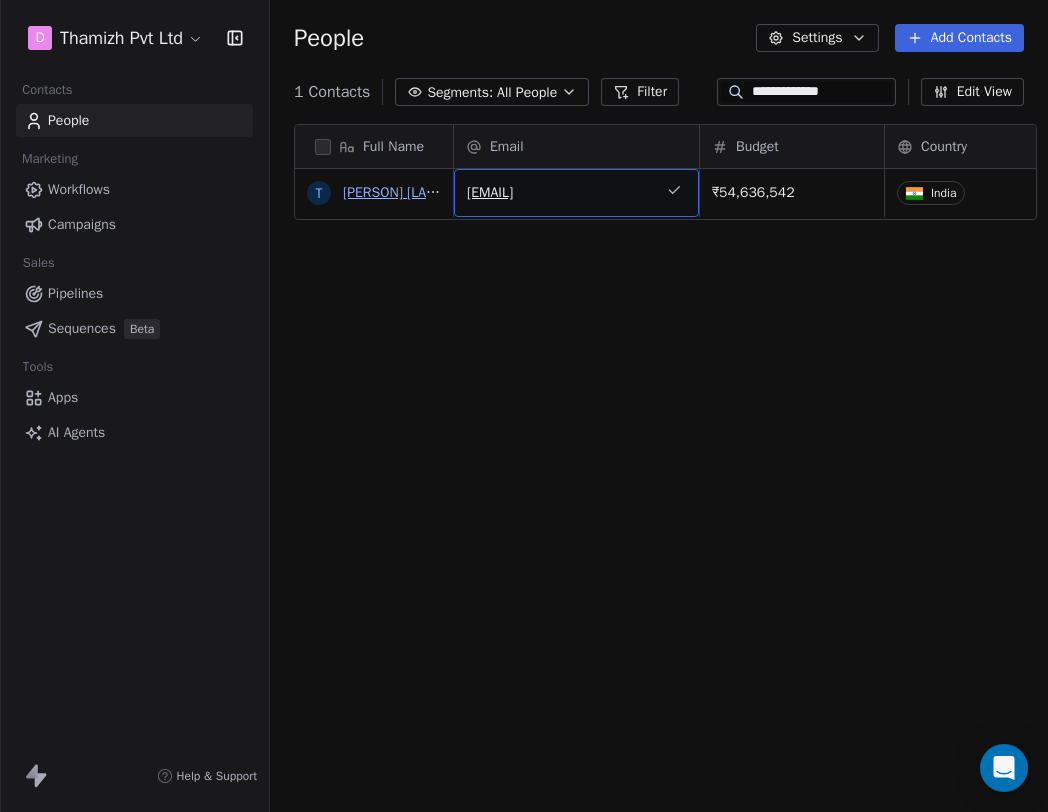 click on "[PERSON] [LASTNAME]" at bounding box center (412, 192) 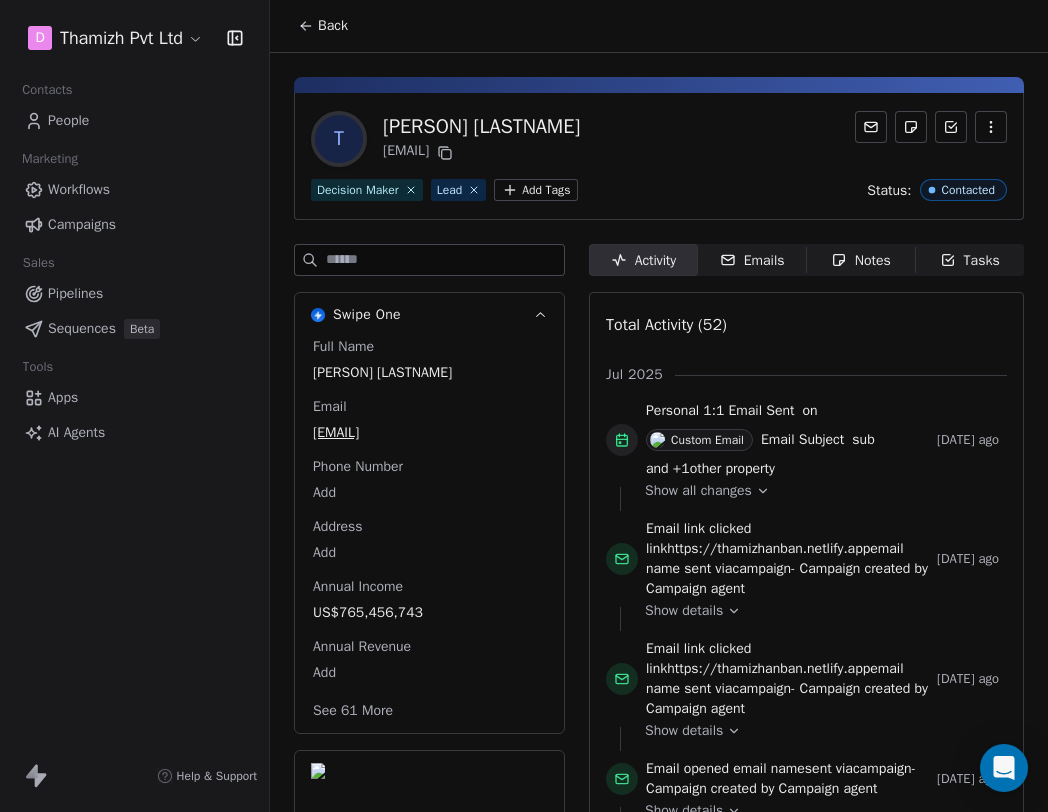 click on "Notes" at bounding box center (861, 260) 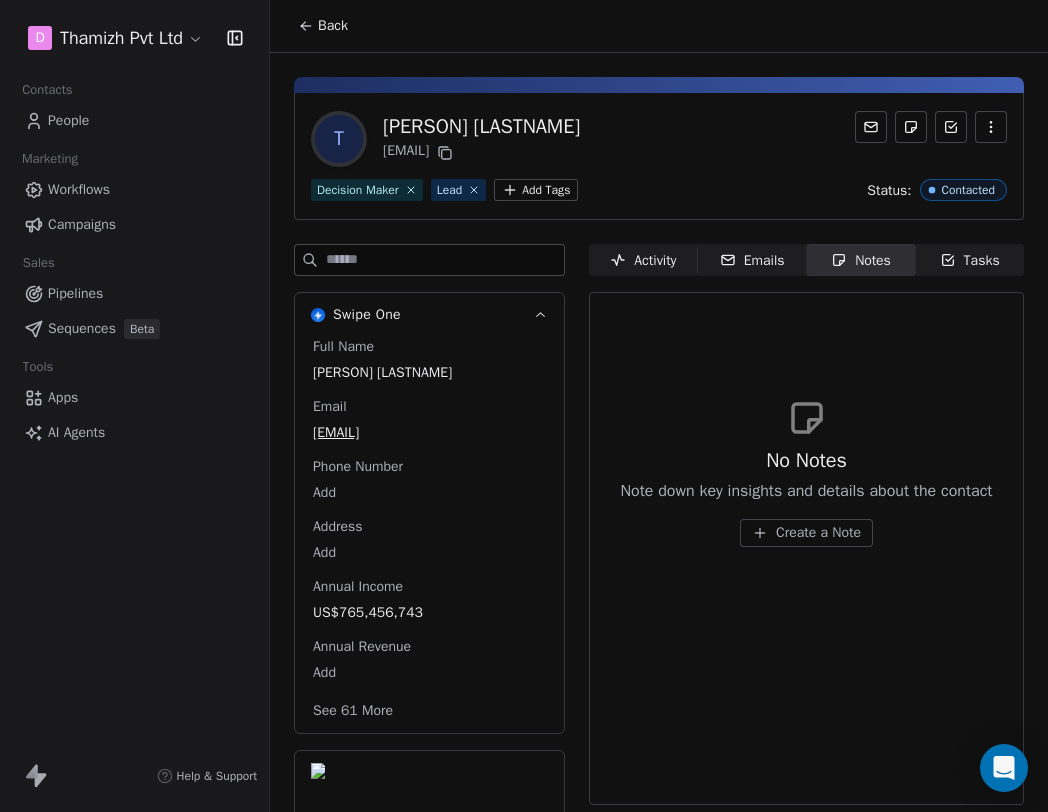 click on "AI Agents" at bounding box center [76, 432] 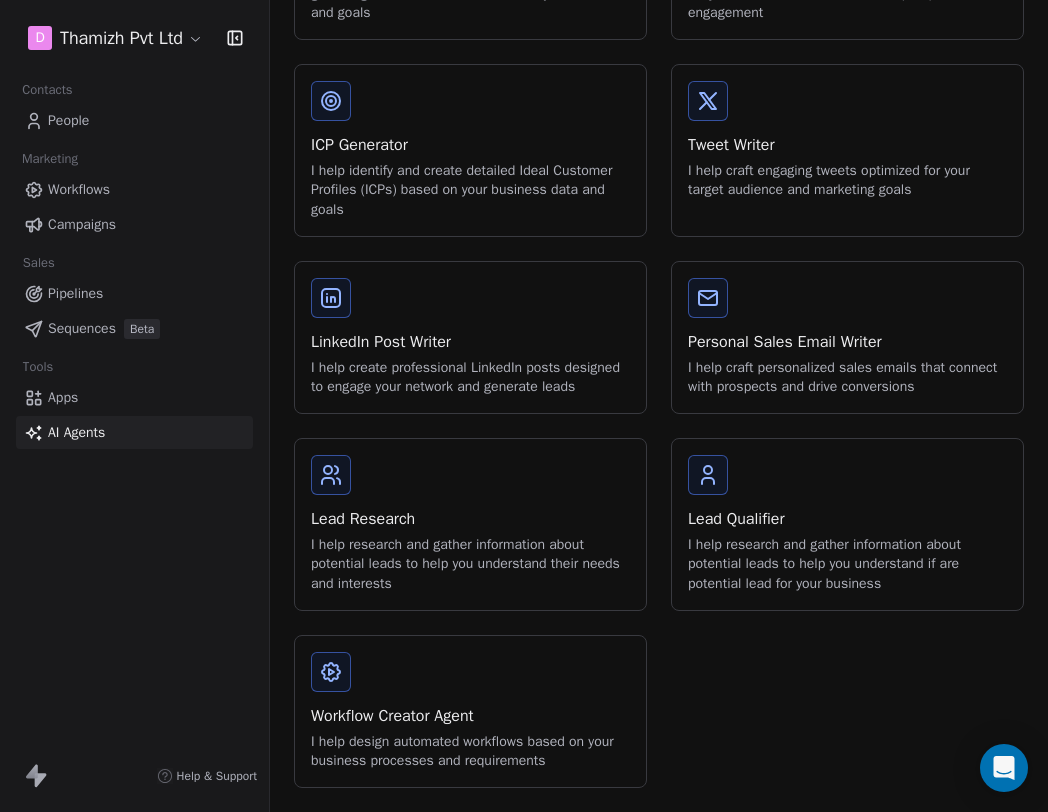 click on "Lead Qualifier" at bounding box center [847, 519] 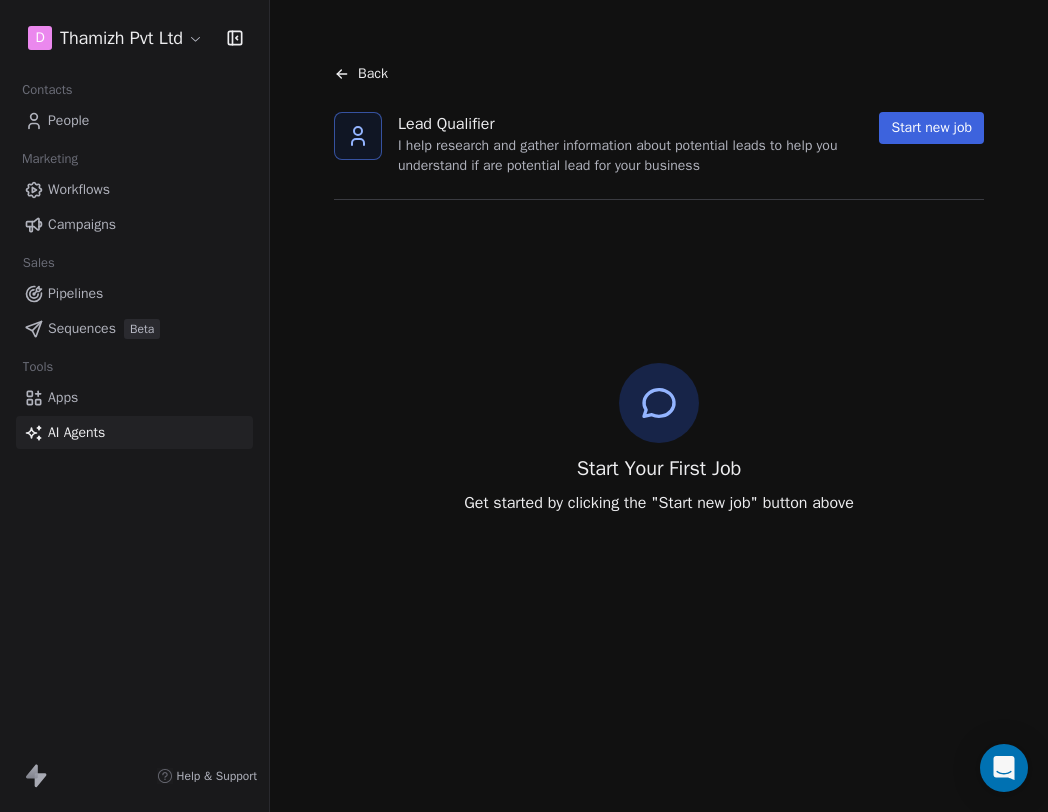 click on "Start new job" at bounding box center [931, 128] 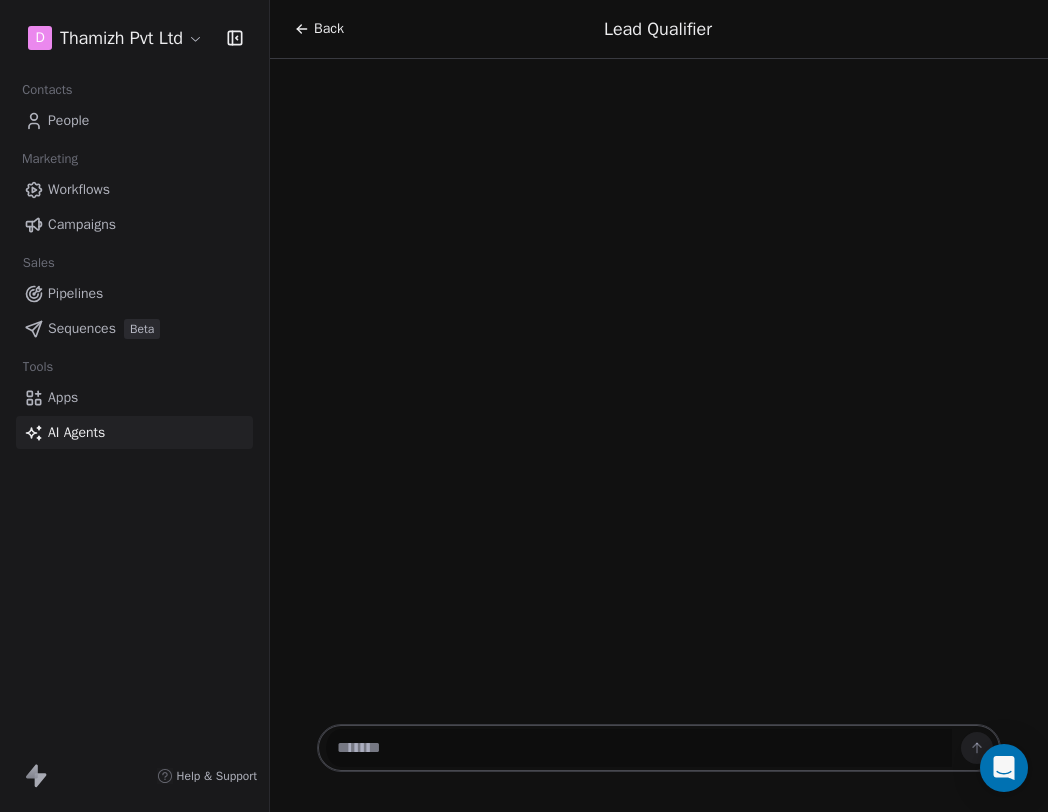 click at bounding box center [639, 748] 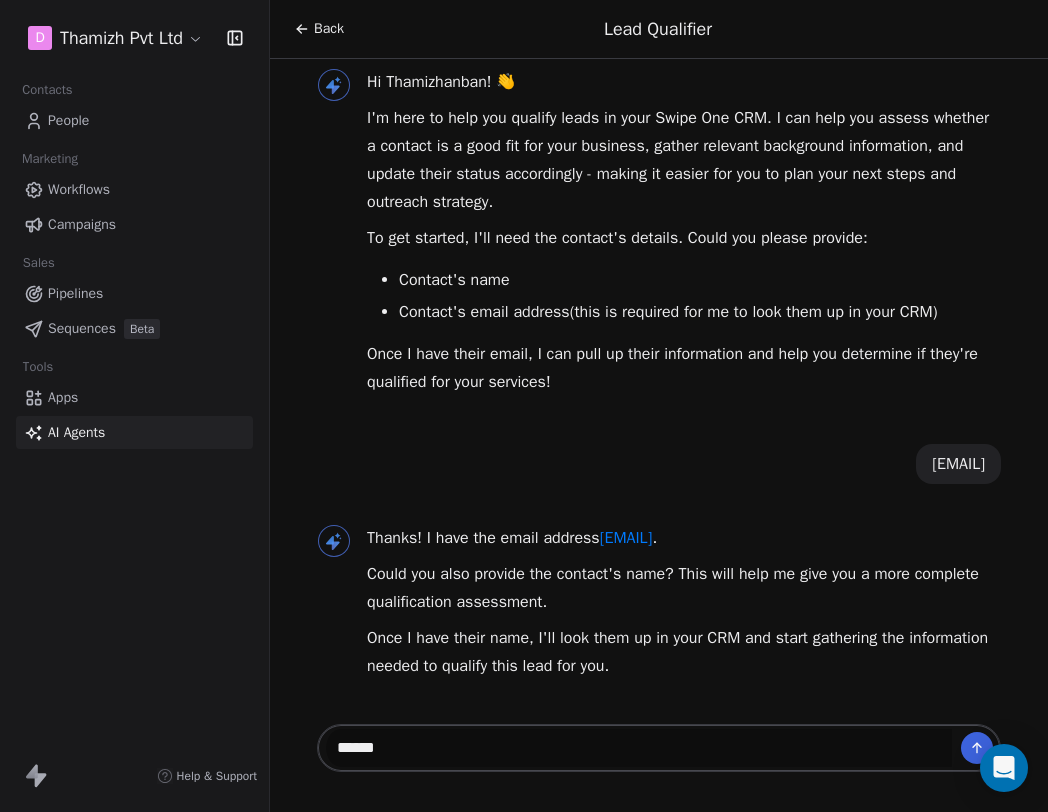 type on "*******" 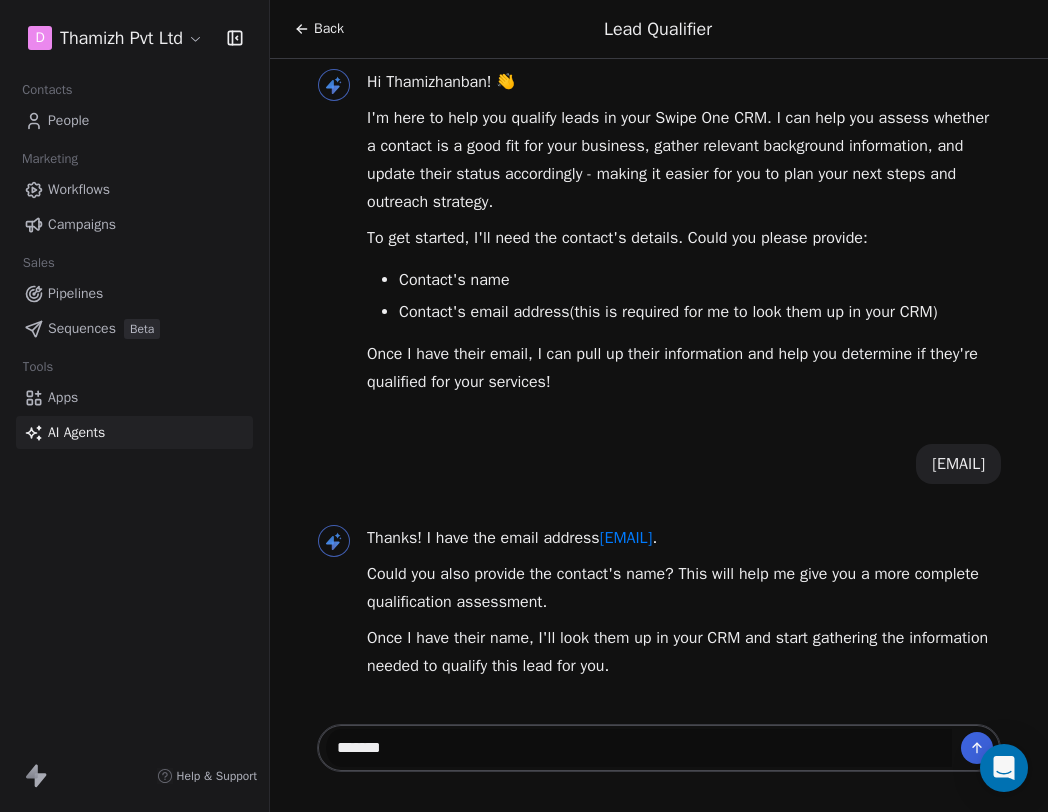 type 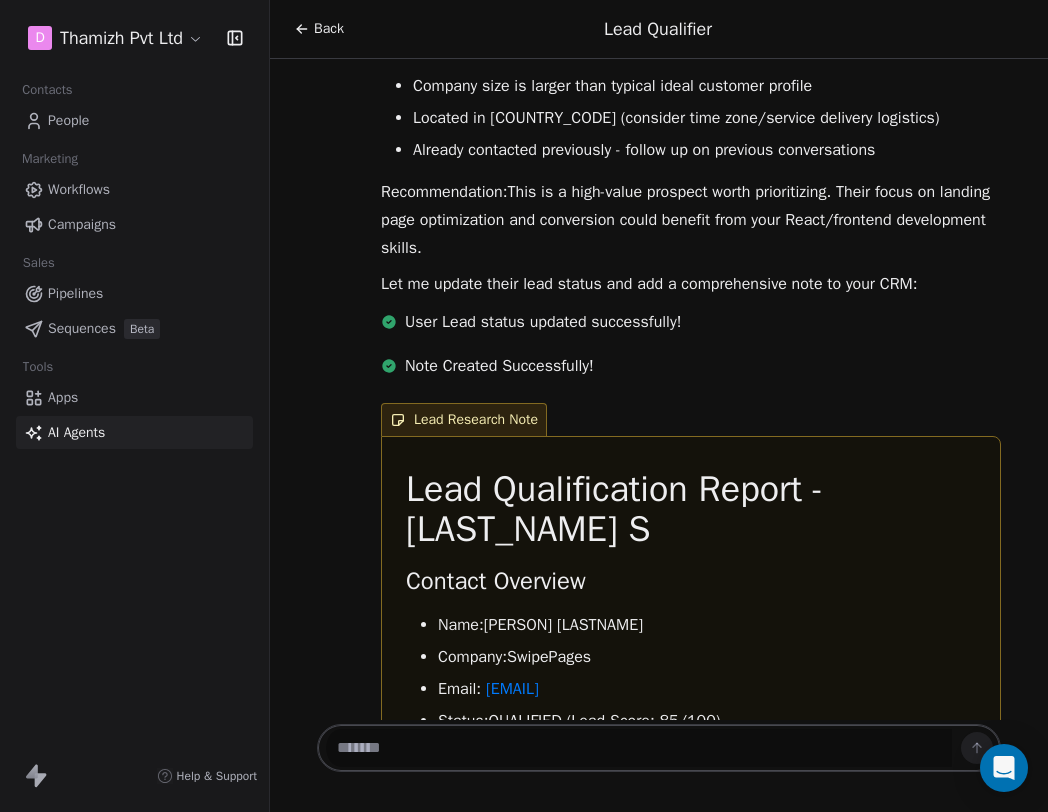 scroll, scrollTop: 2710, scrollLeft: 0, axis: vertical 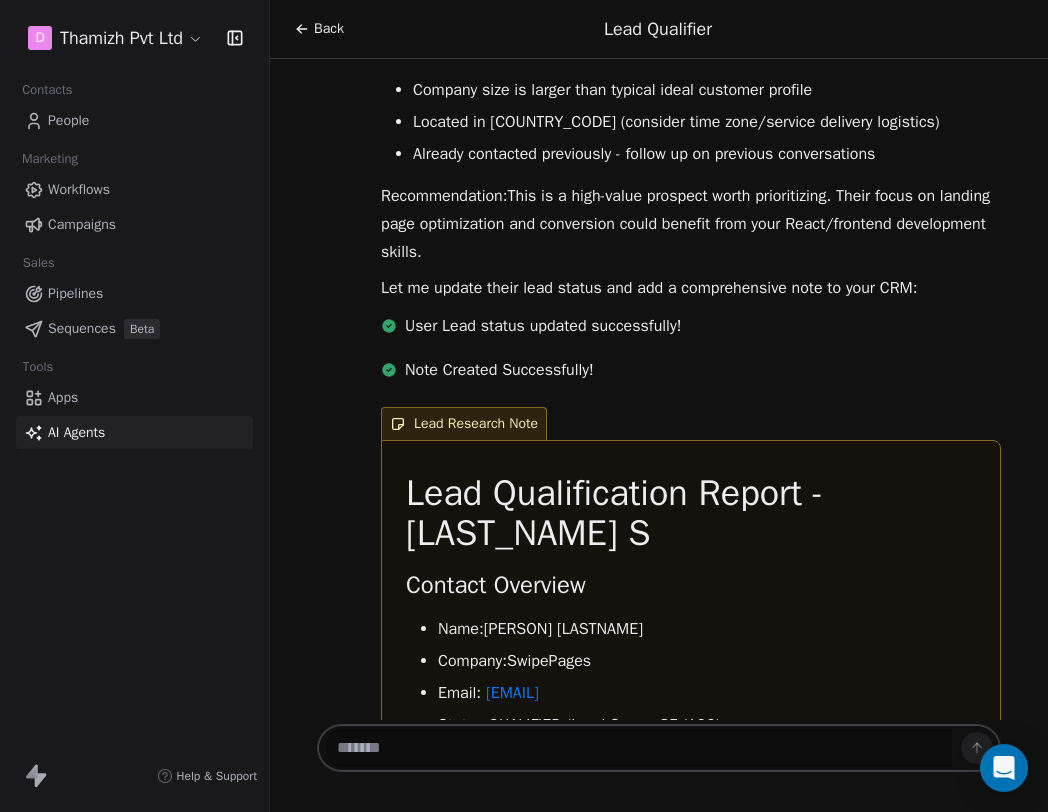 click on "People" at bounding box center (134, 120) 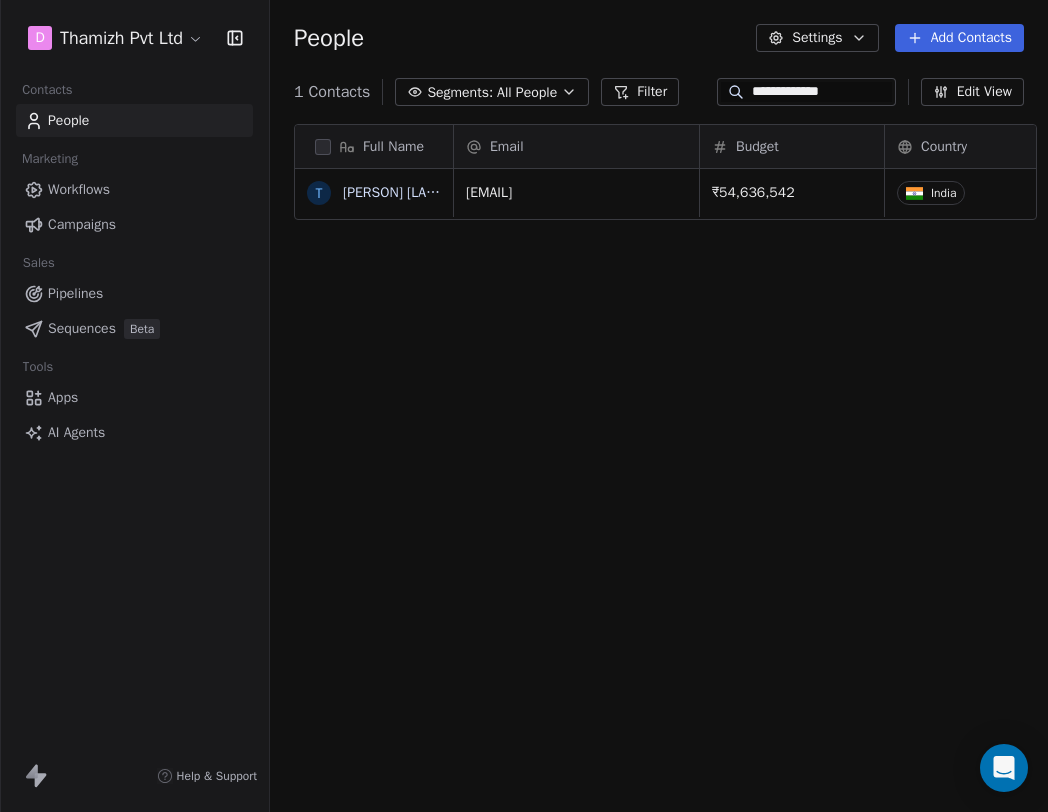 scroll, scrollTop: 1, scrollLeft: 1, axis: both 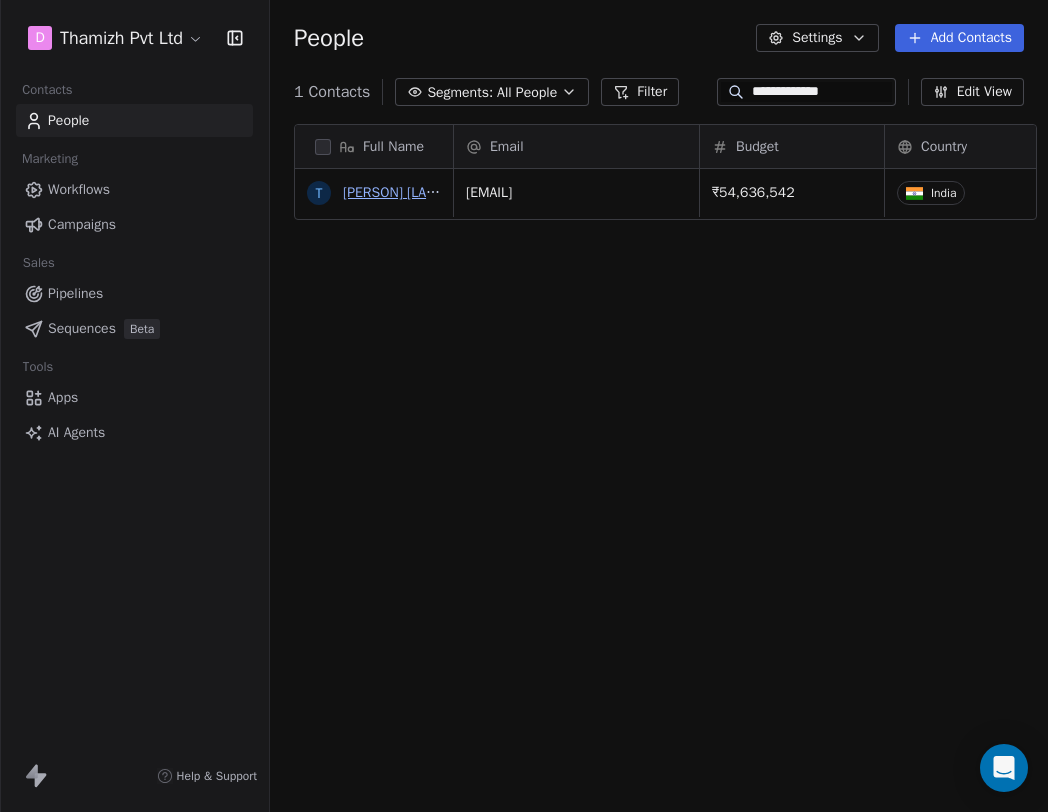 click on "[PERSON] [LASTNAME]" at bounding box center [412, 192] 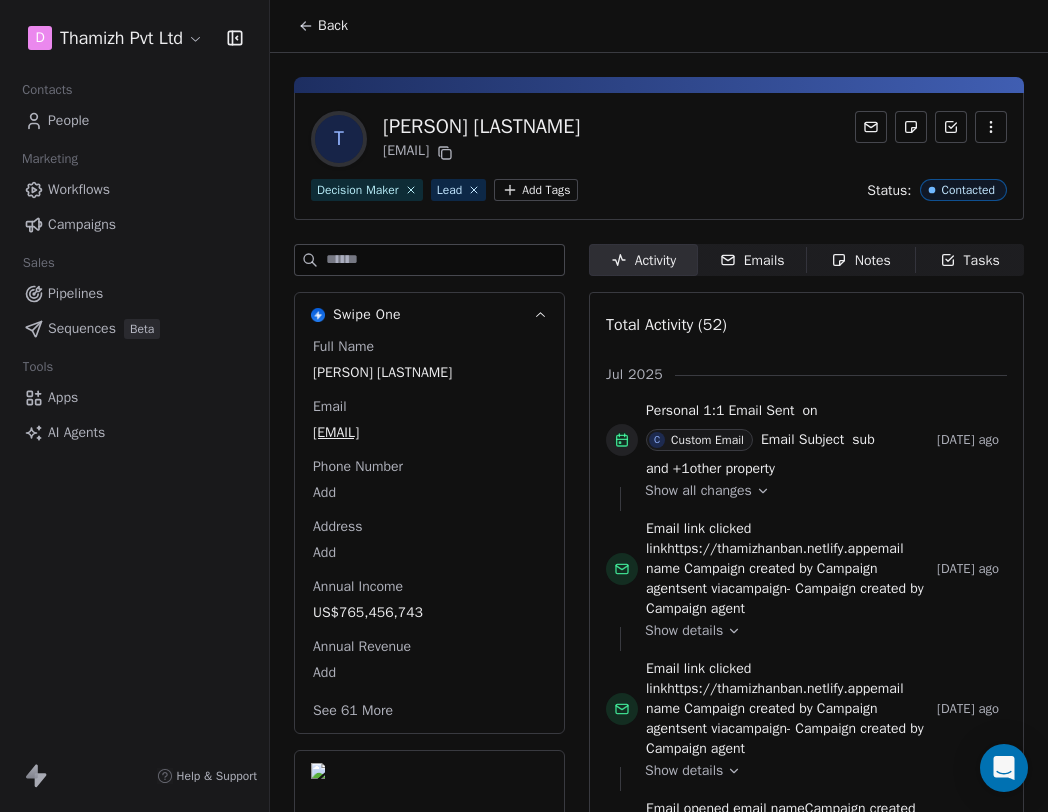 click on "Notes   Notes" at bounding box center (861, 260) 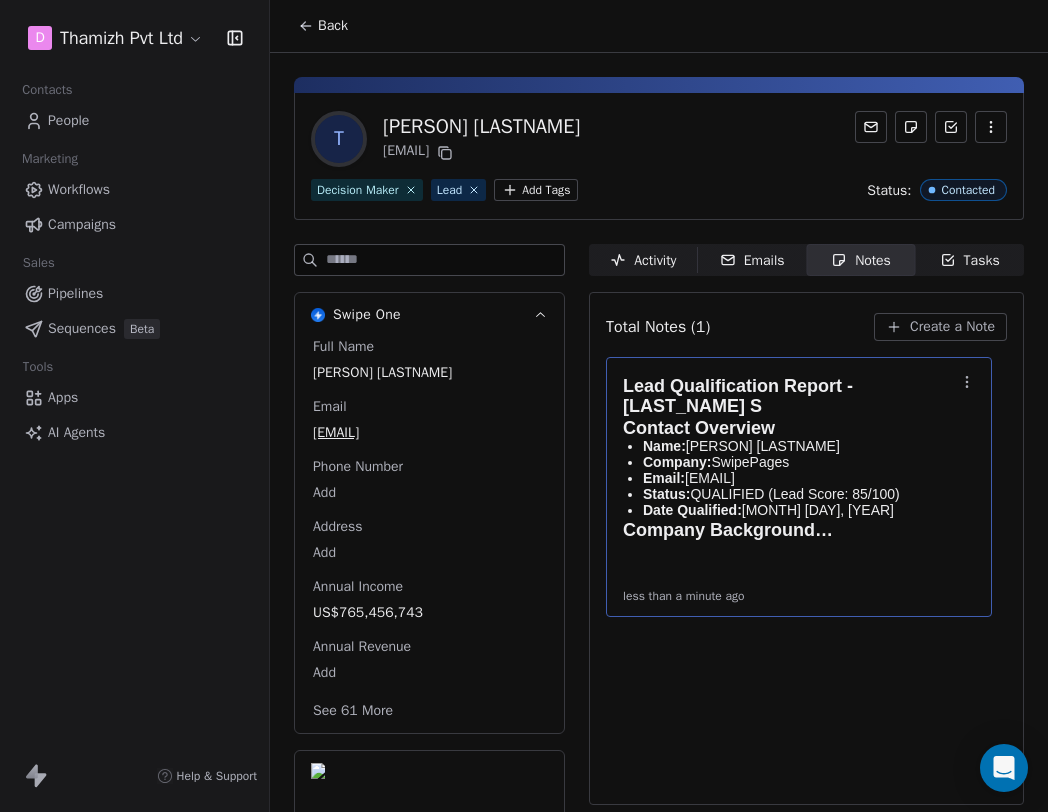 click on "Contact Overview" at bounding box center (789, 428) 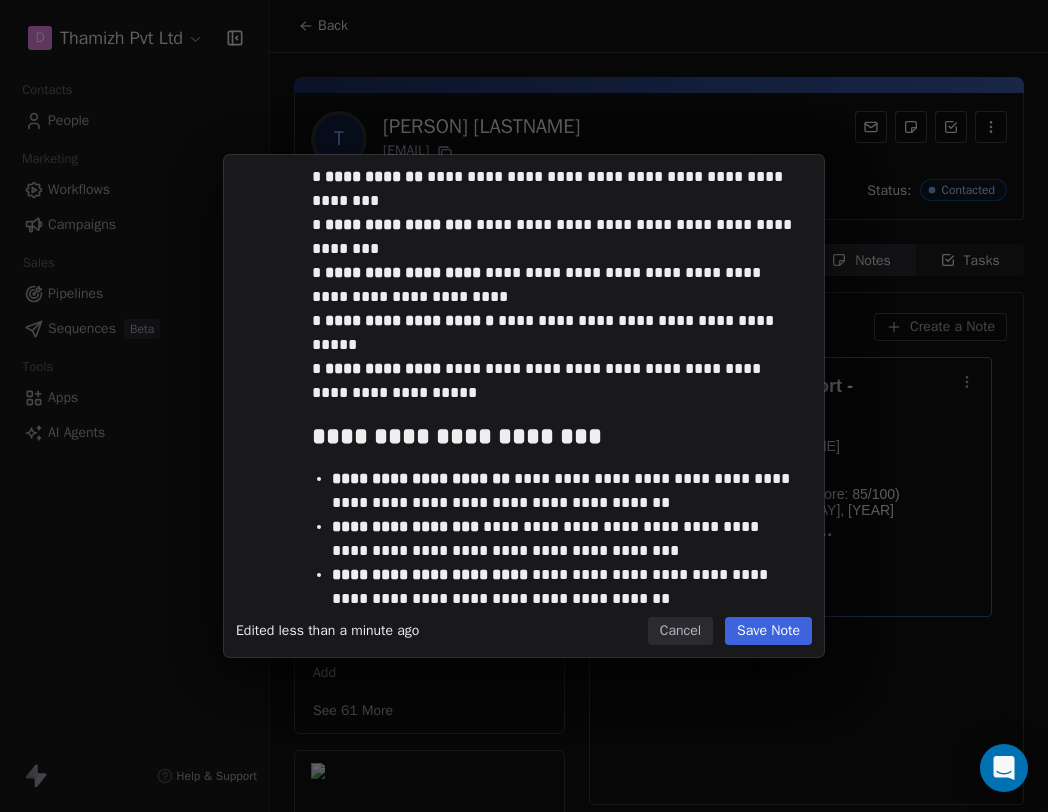 scroll, scrollTop: 0, scrollLeft: 0, axis: both 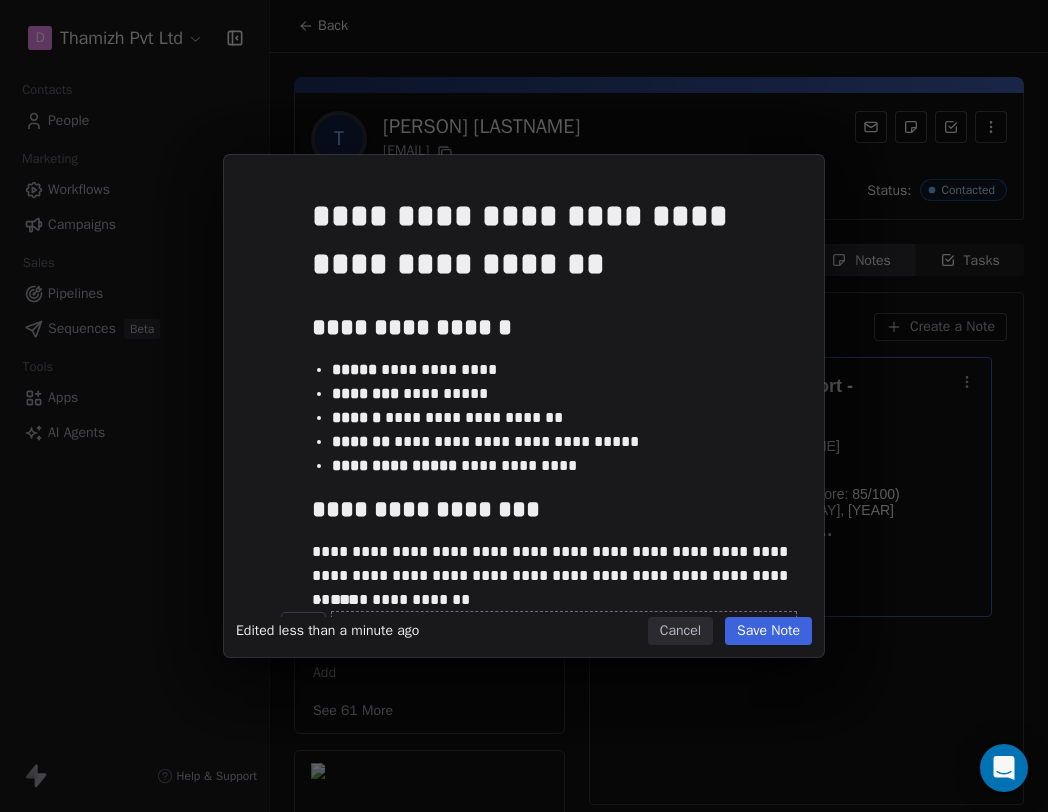 click on "Cancel" at bounding box center [680, 631] 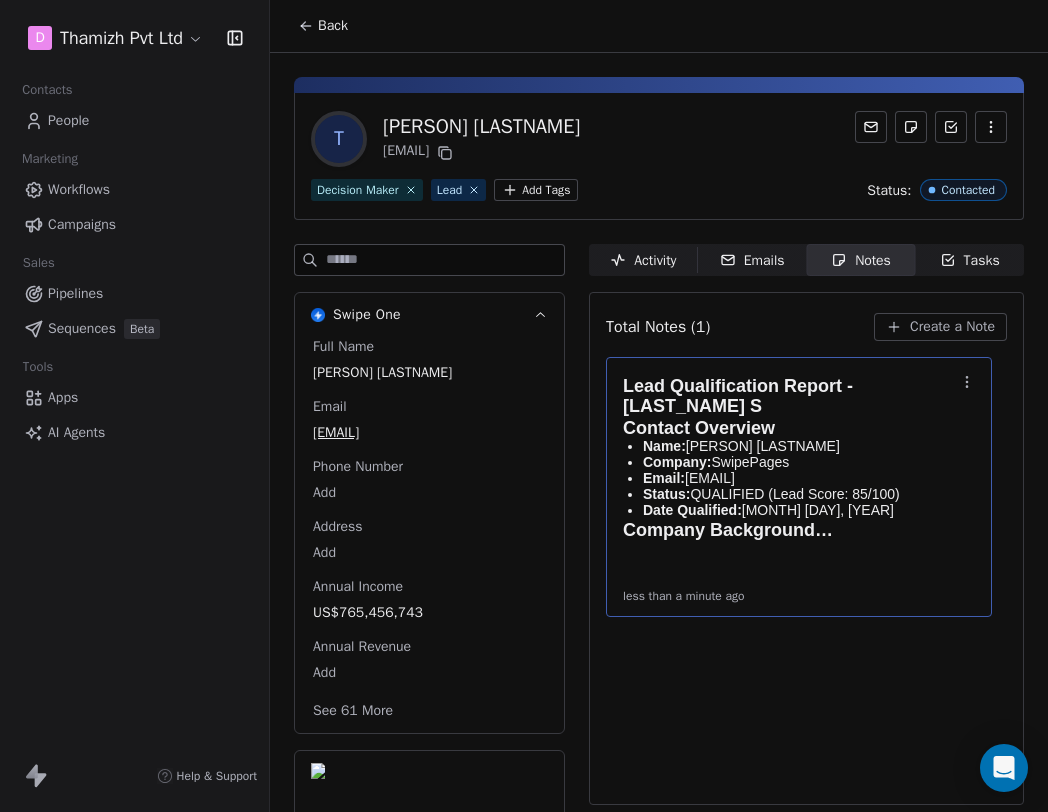 click on "Back" at bounding box center [333, 26] 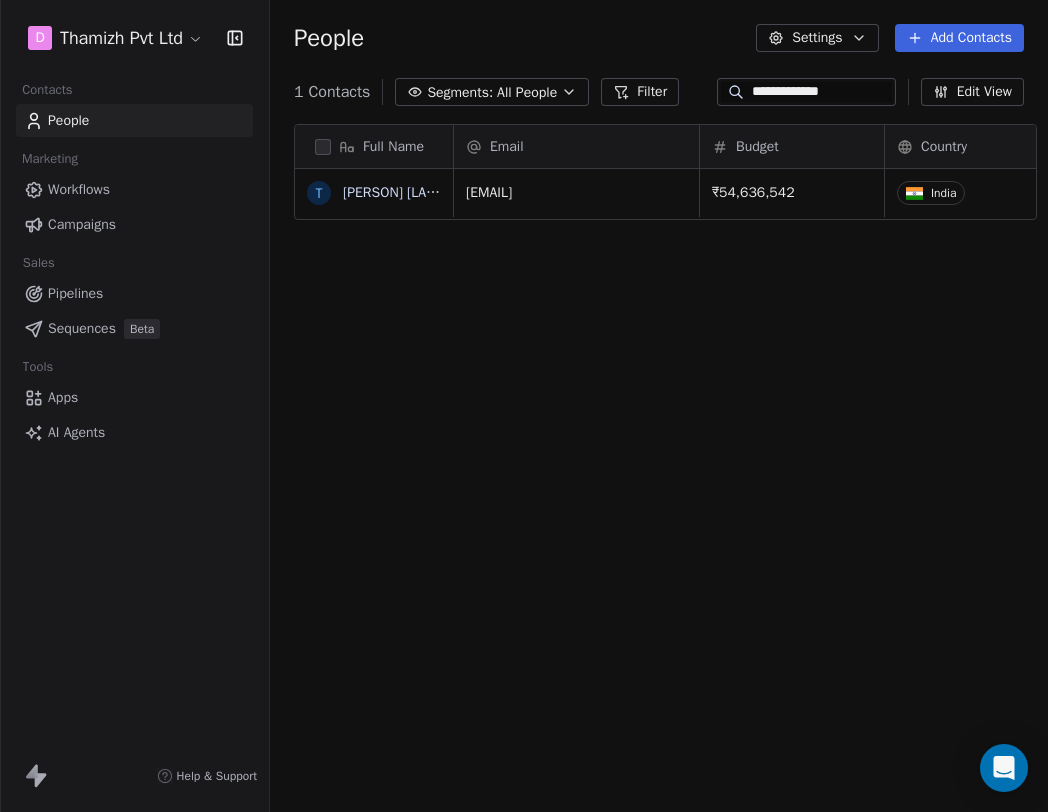 scroll, scrollTop: 1, scrollLeft: 1, axis: both 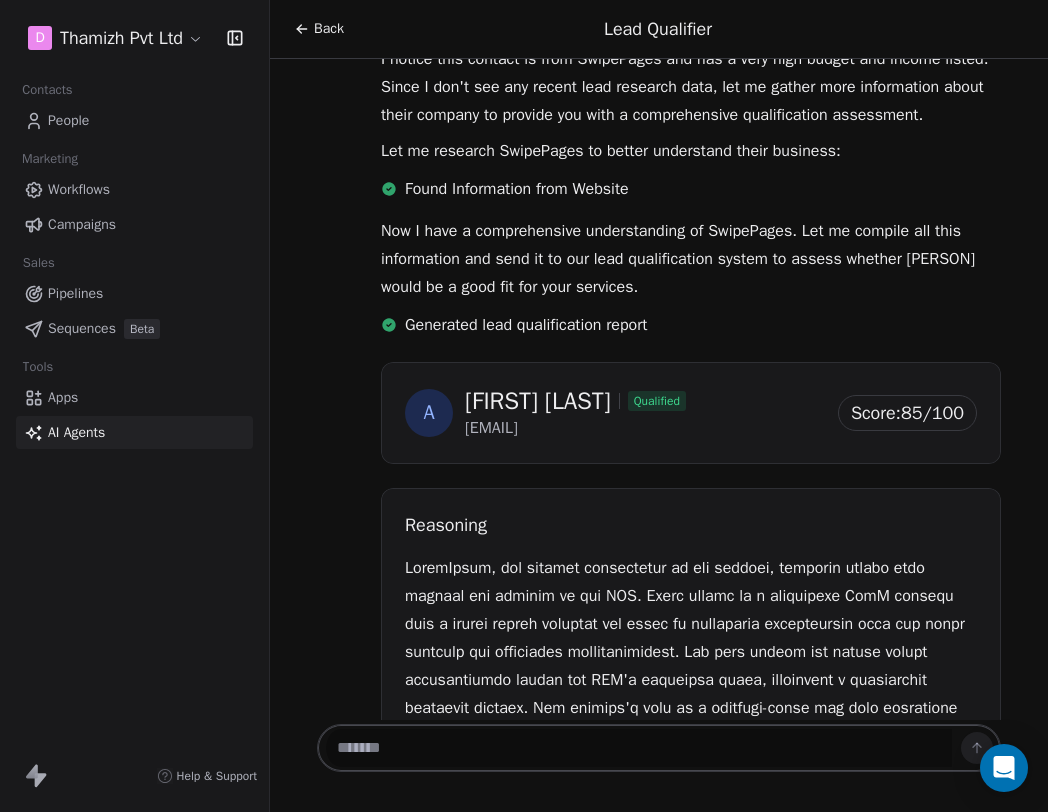 click on "Back" at bounding box center [319, 29] 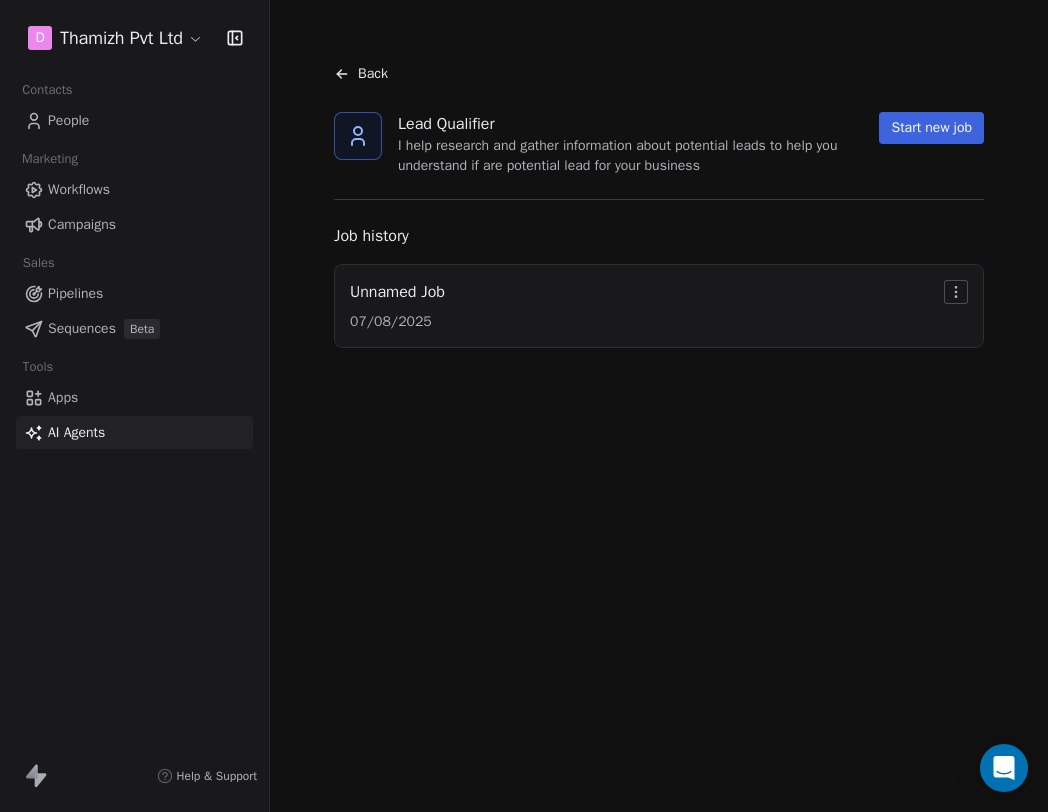 click on "Back" at bounding box center (659, 74) 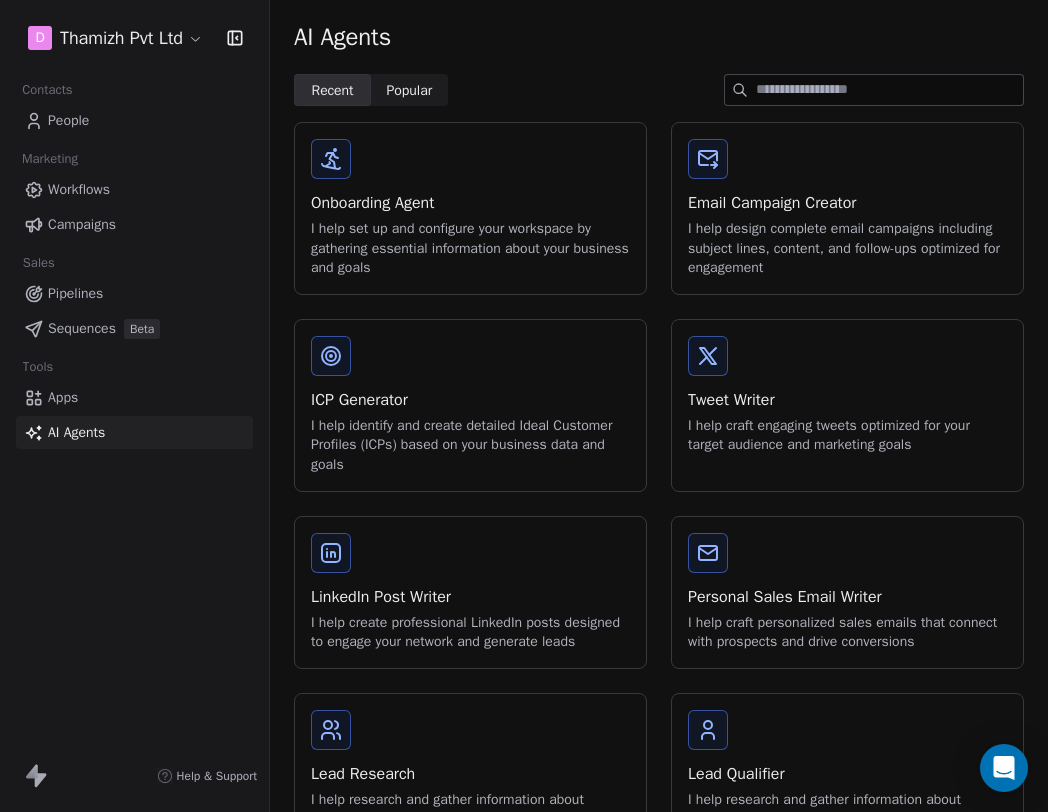 click on "I help set up and configure your workspace by gathering essential information about your business and goals" at bounding box center (470, 248) 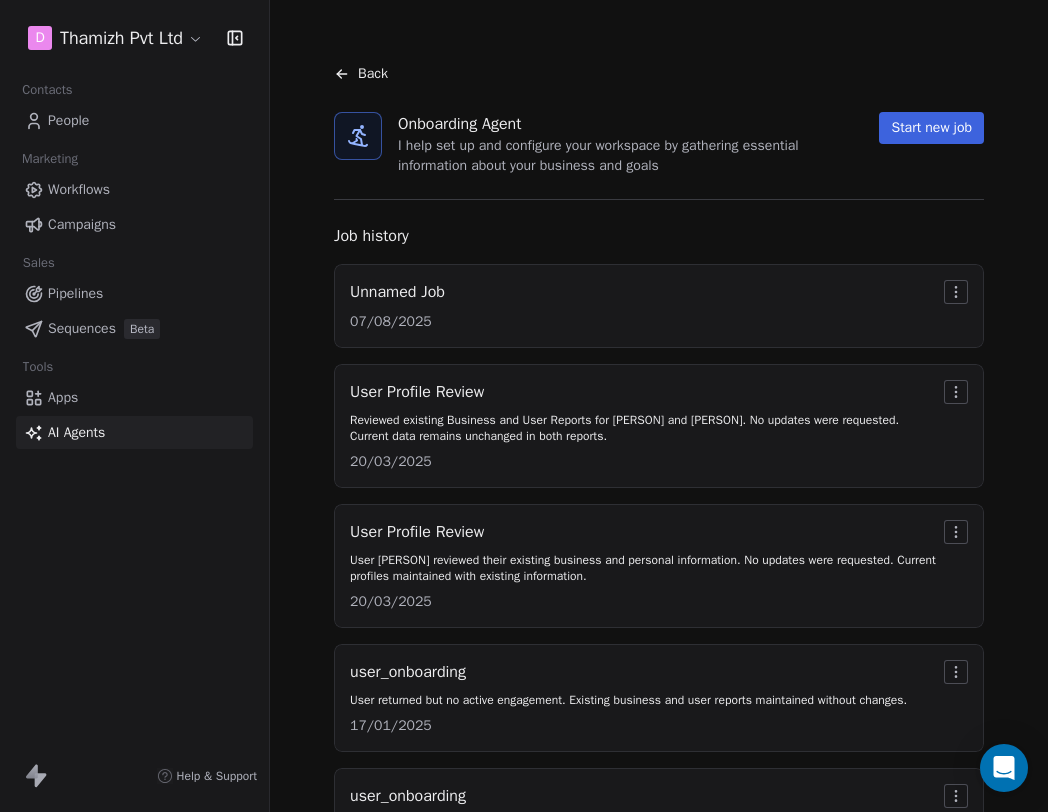 click on "Start new job" at bounding box center [931, 128] 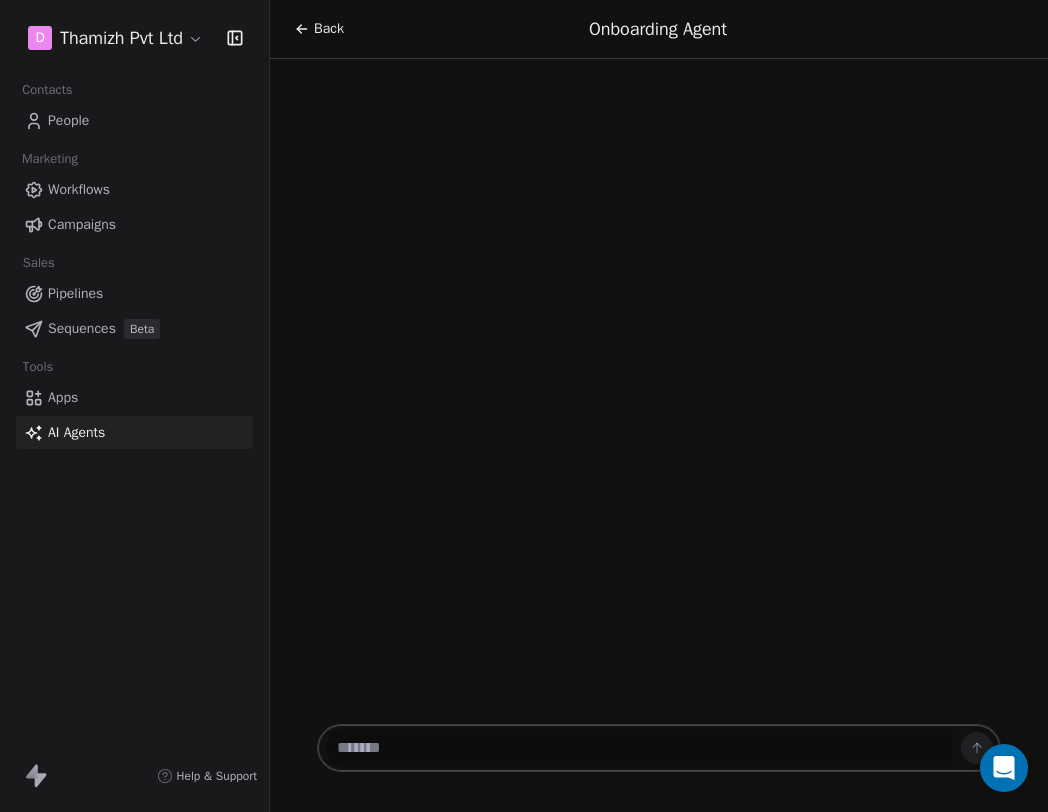 click at bounding box center [639, 748] 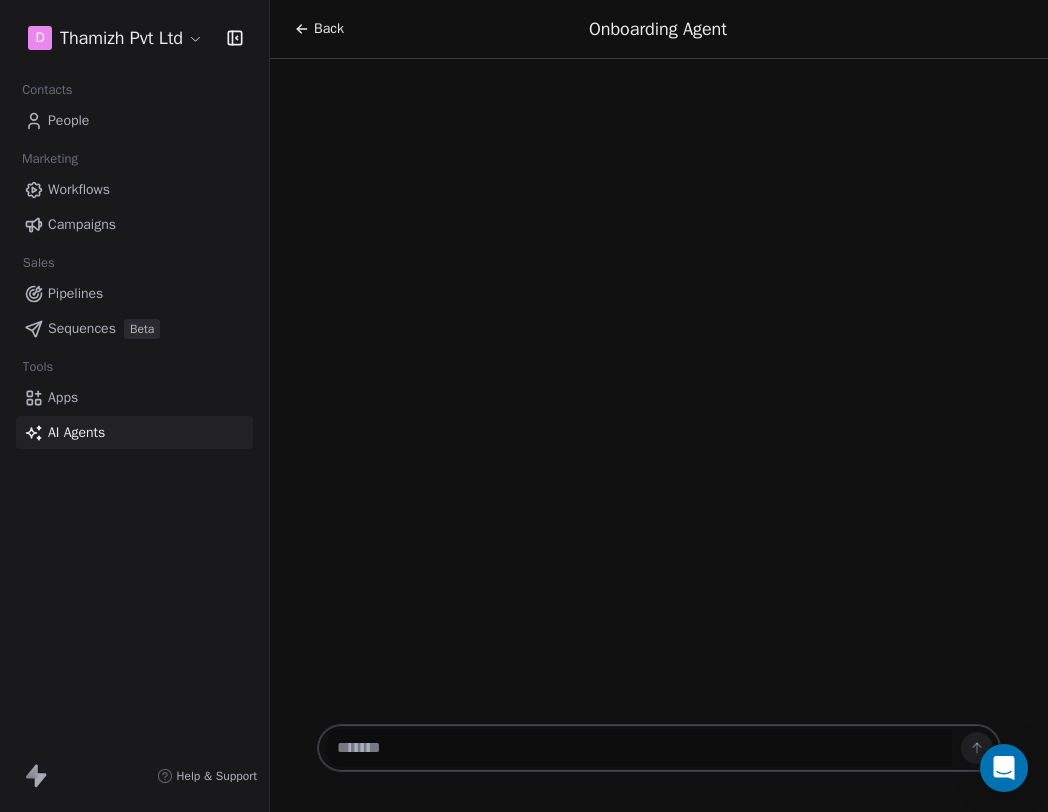 scroll, scrollTop: 0, scrollLeft: 0, axis: both 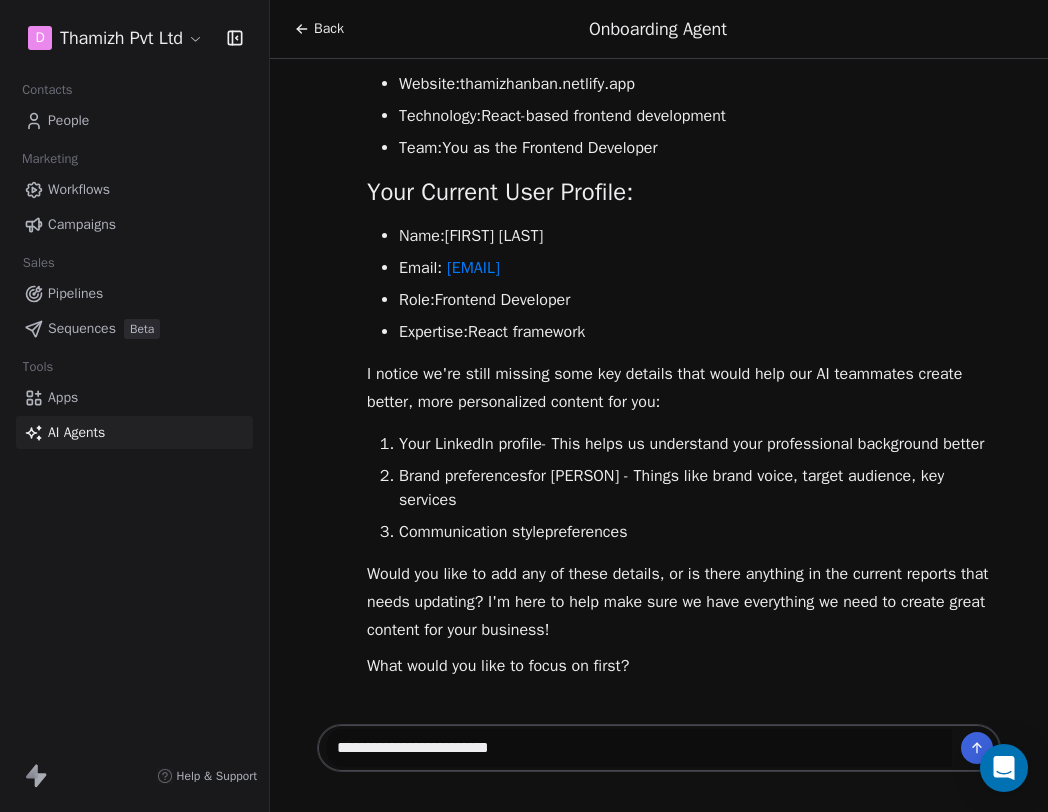 type on "**********" 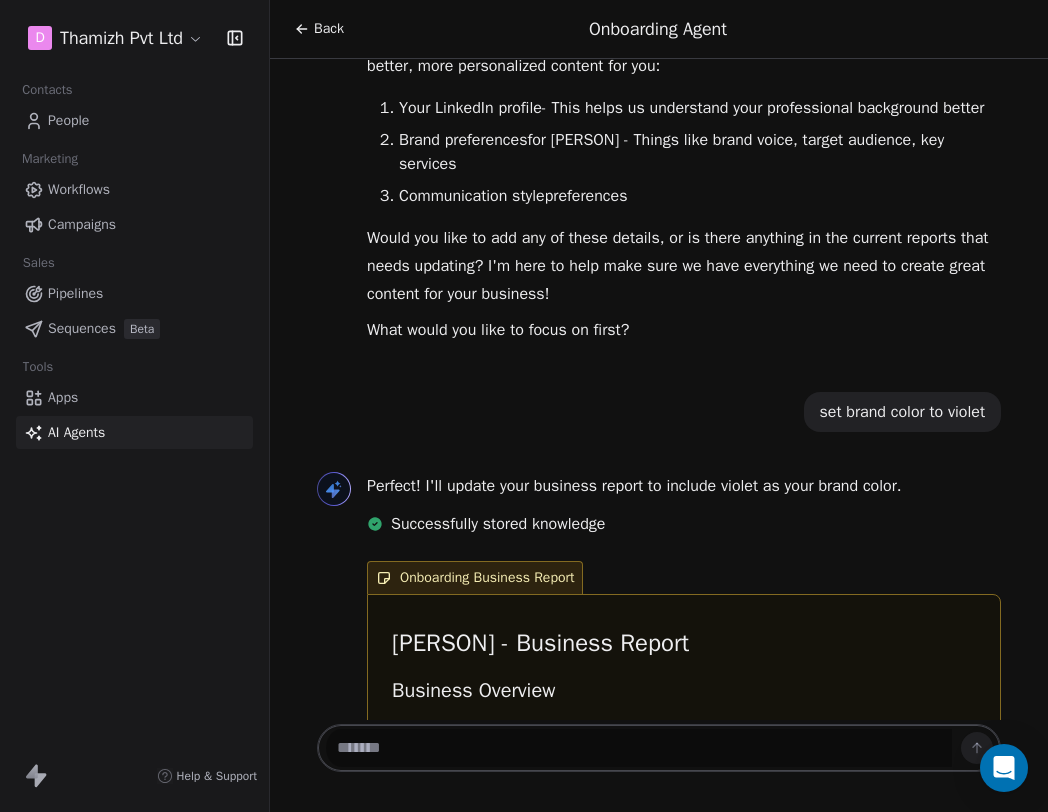 scroll, scrollTop: 552, scrollLeft: 0, axis: vertical 